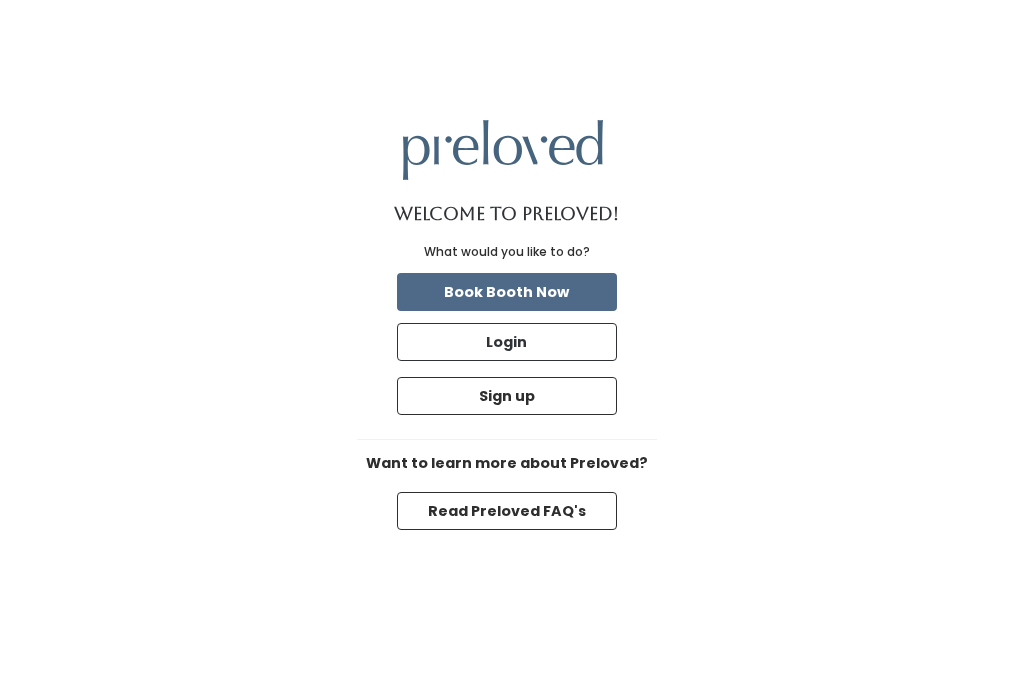 scroll, scrollTop: 0, scrollLeft: 0, axis: both 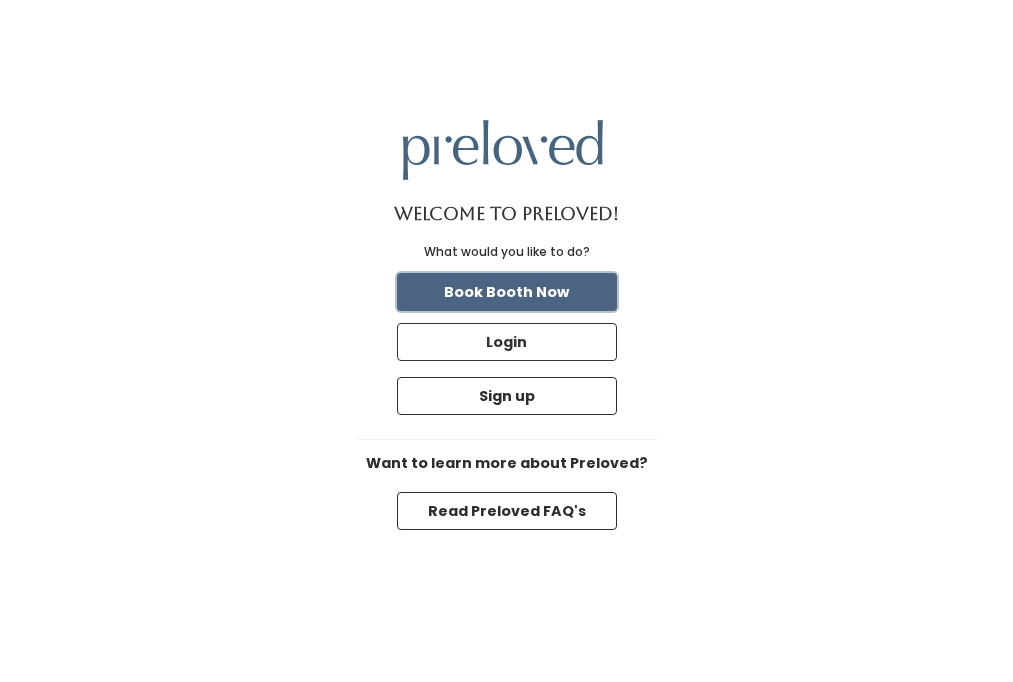 click on "Book Booth Now" at bounding box center [507, 292] 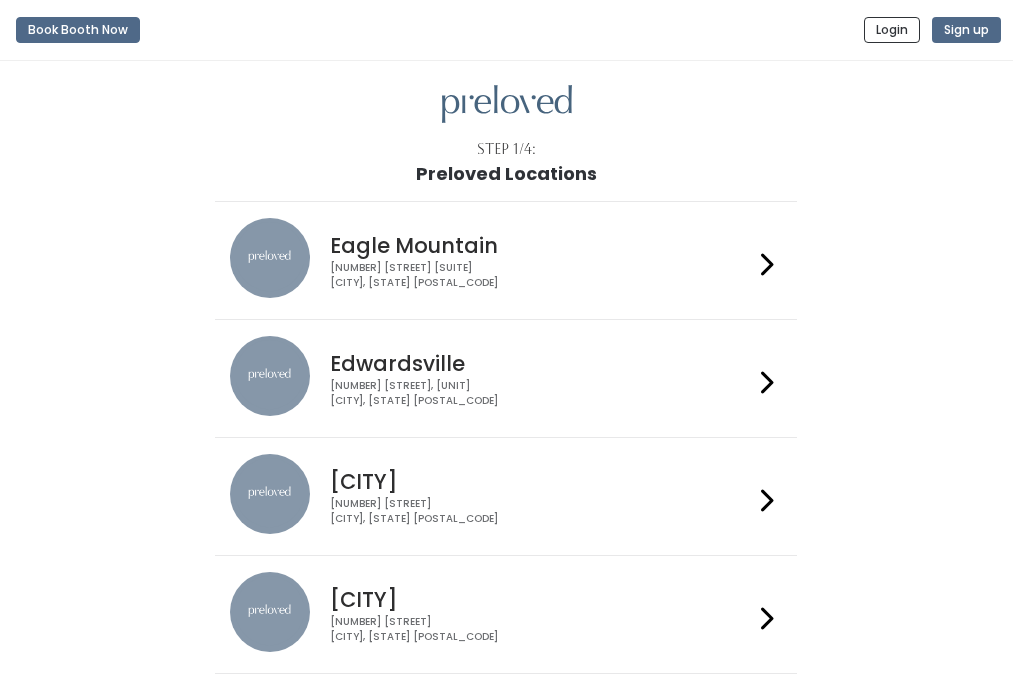 scroll, scrollTop: 0, scrollLeft: 0, axis: both 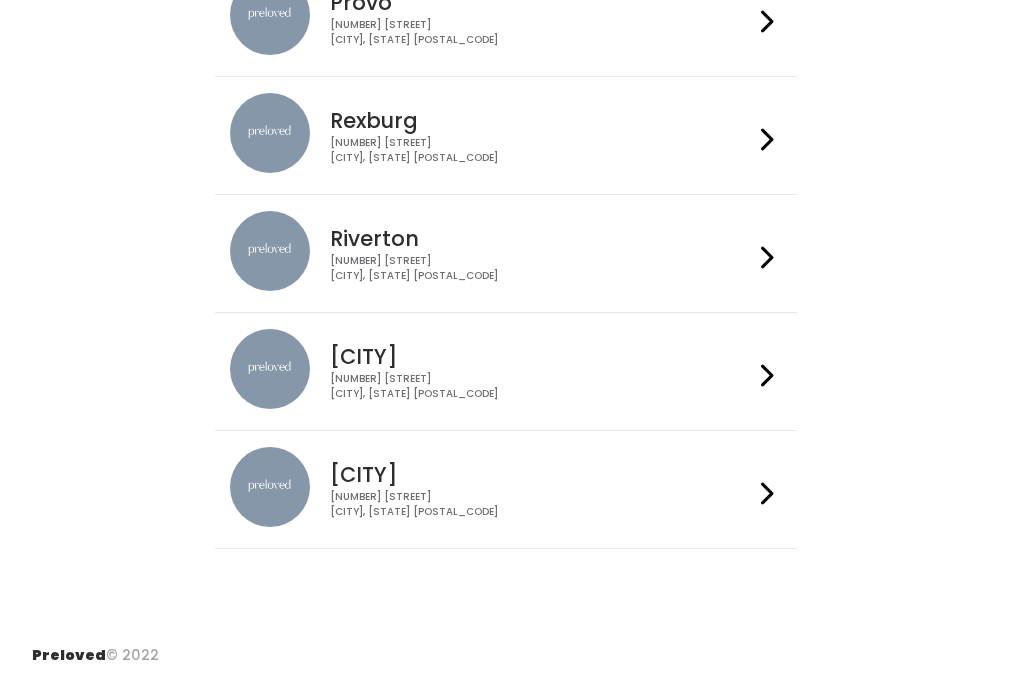 click on "Spanish Fork" at bounding box center (541, 474) 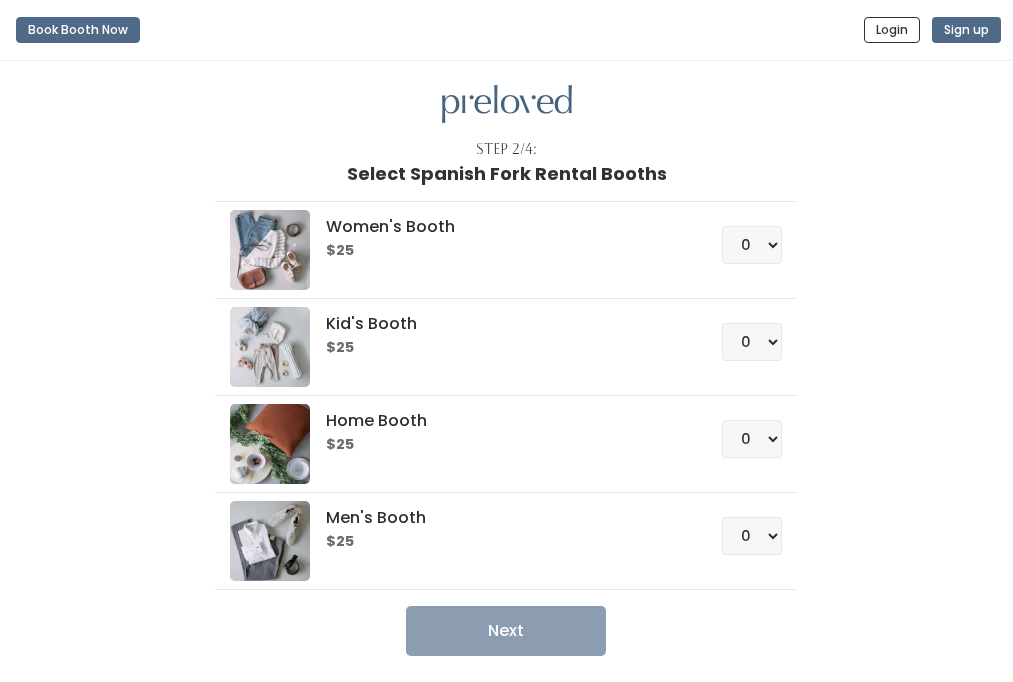 scroll, scrollTop: 0, scrollLeft: 0, axis: both 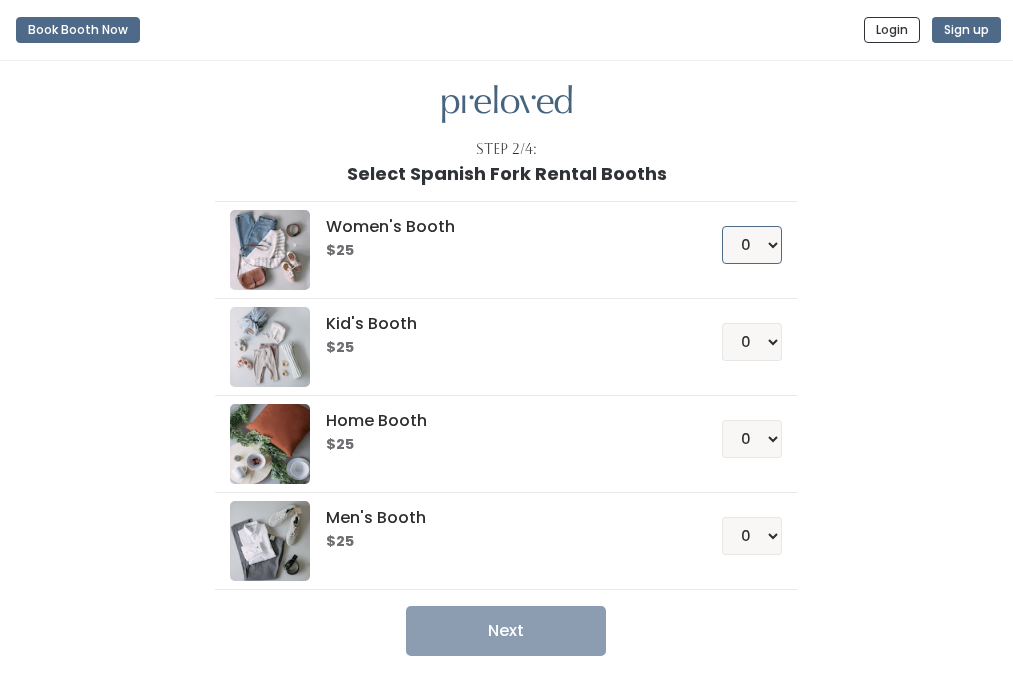 click on "0
1
2
3
4" at bounding box center (752, 245) 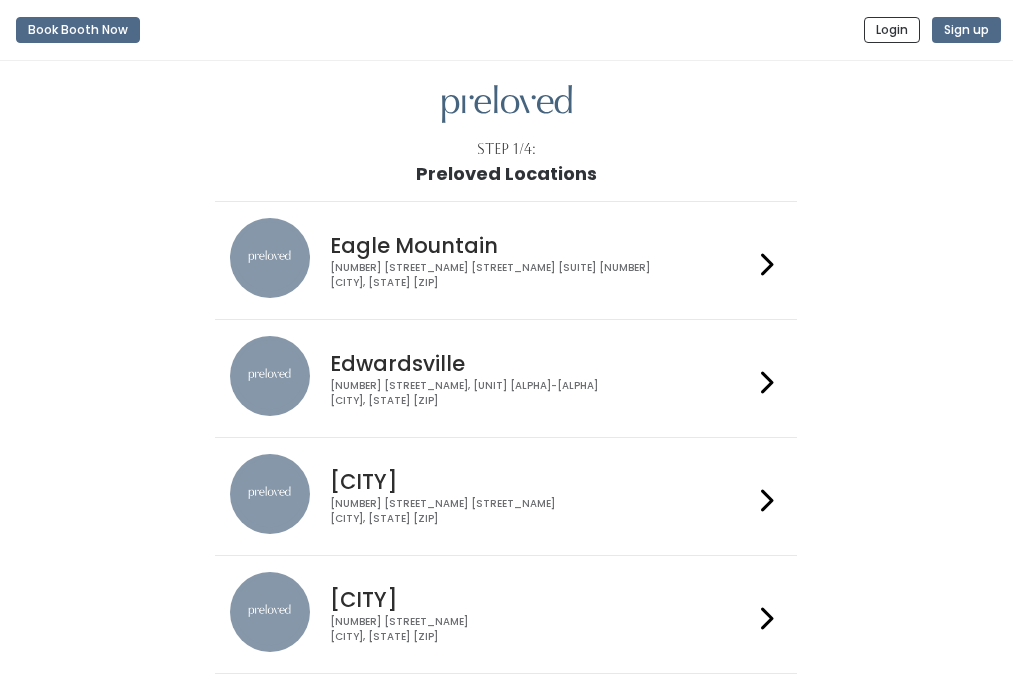 scroll, scrollTop: 715, scrollLeft: 0, axis: vertical 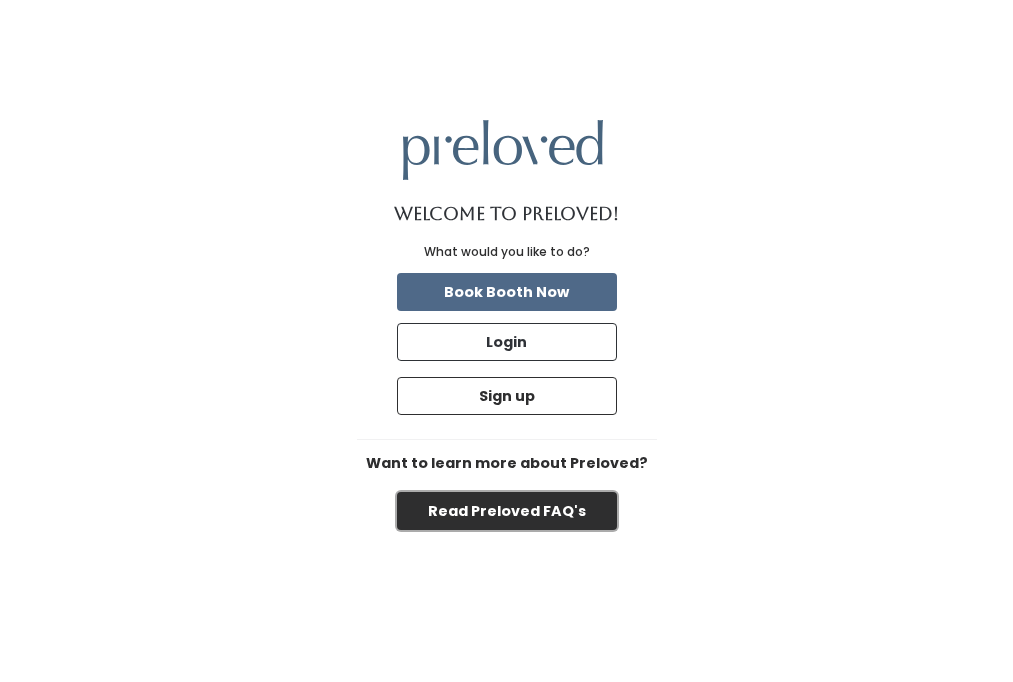 click on "Read Preloved FAQ's" at bounding box center (507, 511) 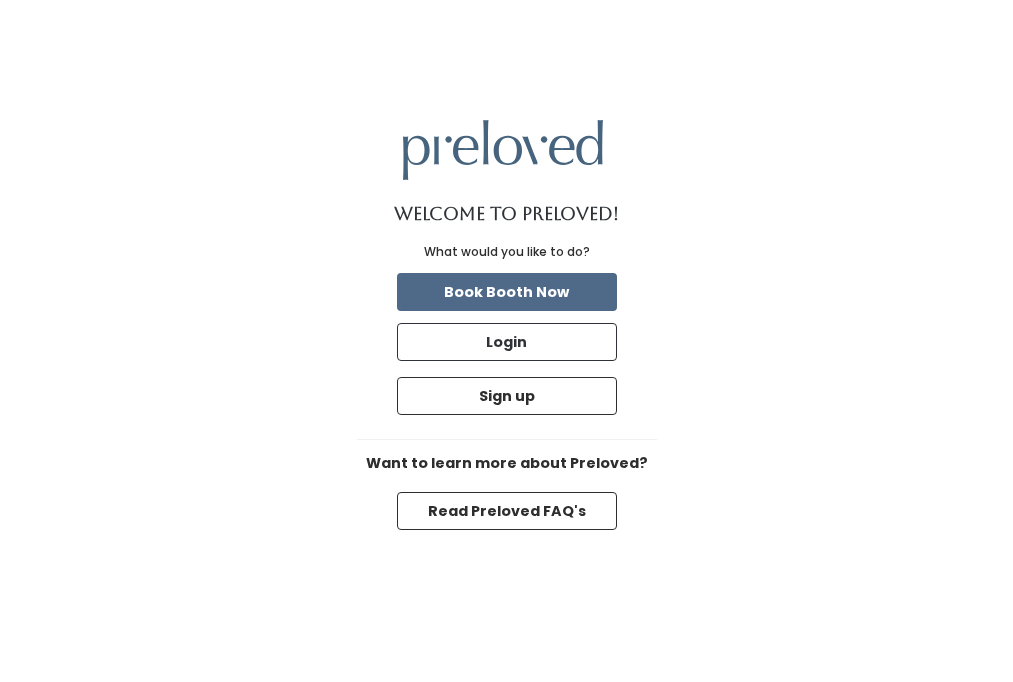 scroll, scrollTop: 0, scrollLeft: 0, axis: both 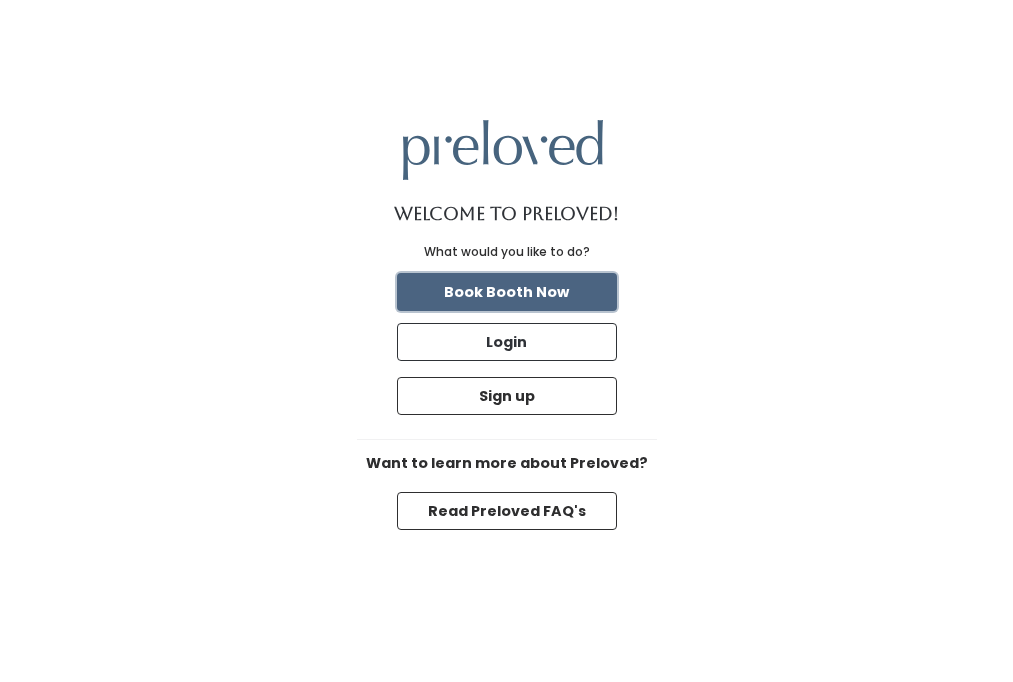 click on "Book Booth Now" at bounding box center [507, 292] 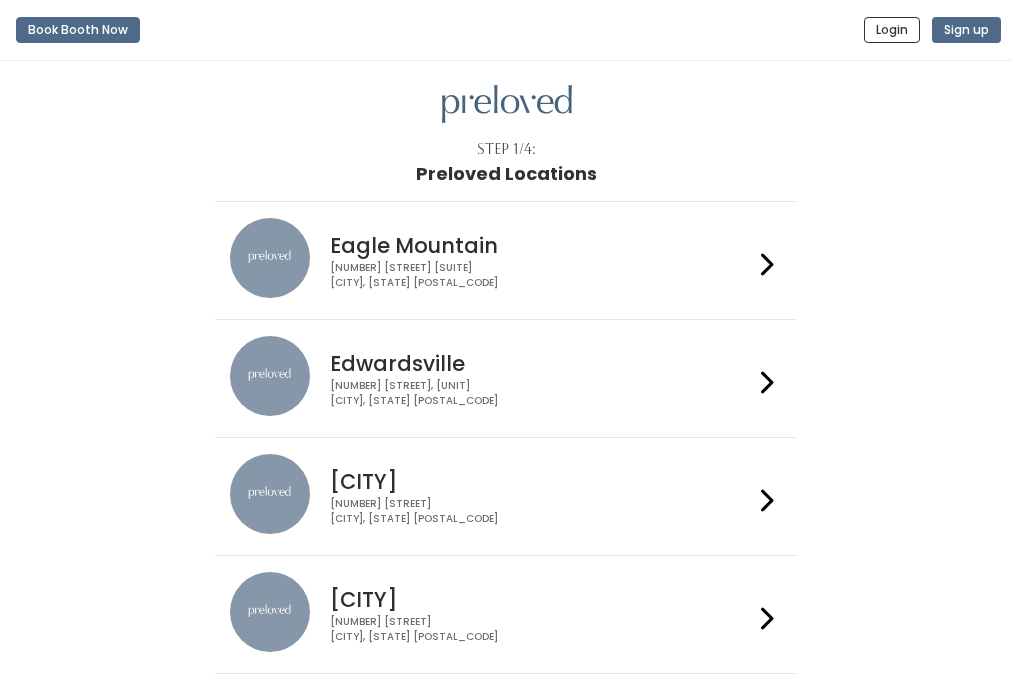 scroll, scrollTop: 0, scrollLeft: 0, axis: both 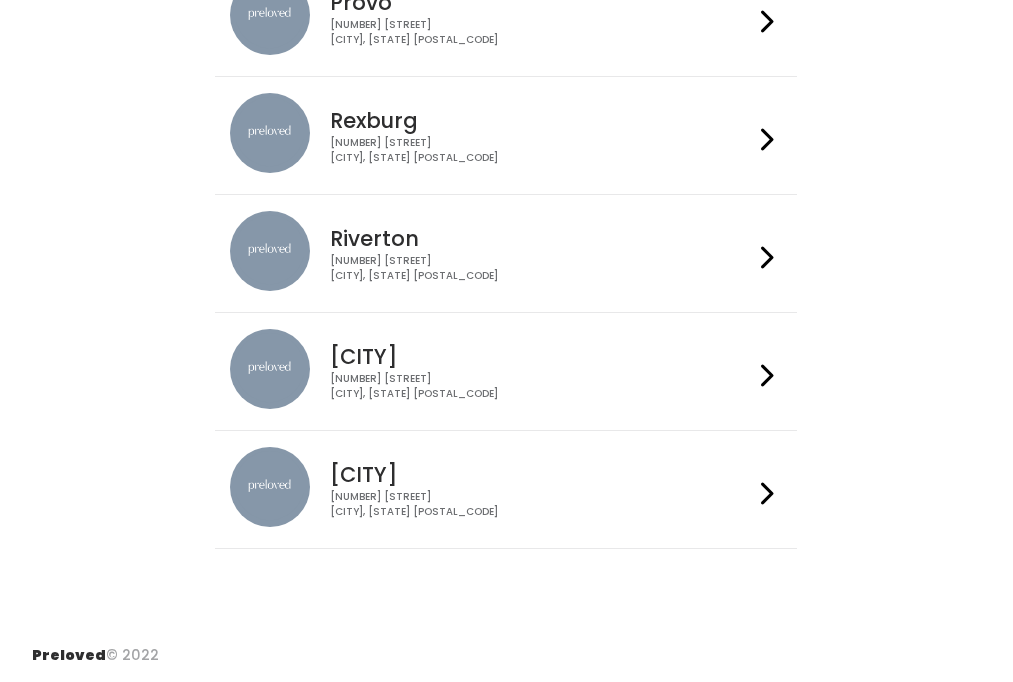 click at bounding box center [767, 493] 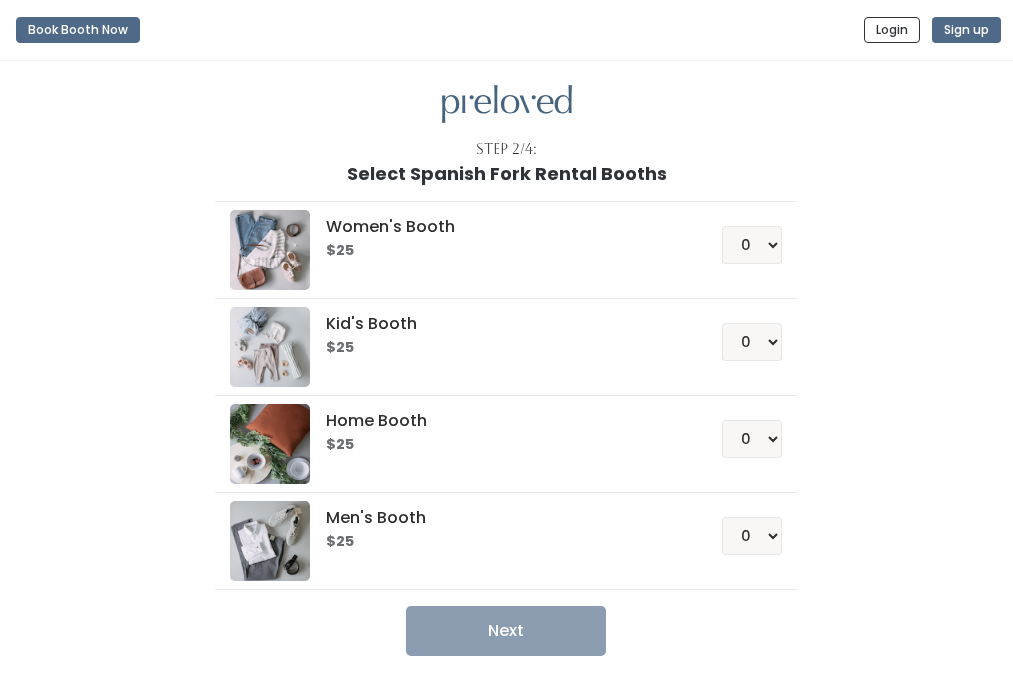 scroll, scrollTop: 0, scrollLeft: 0, axis: both 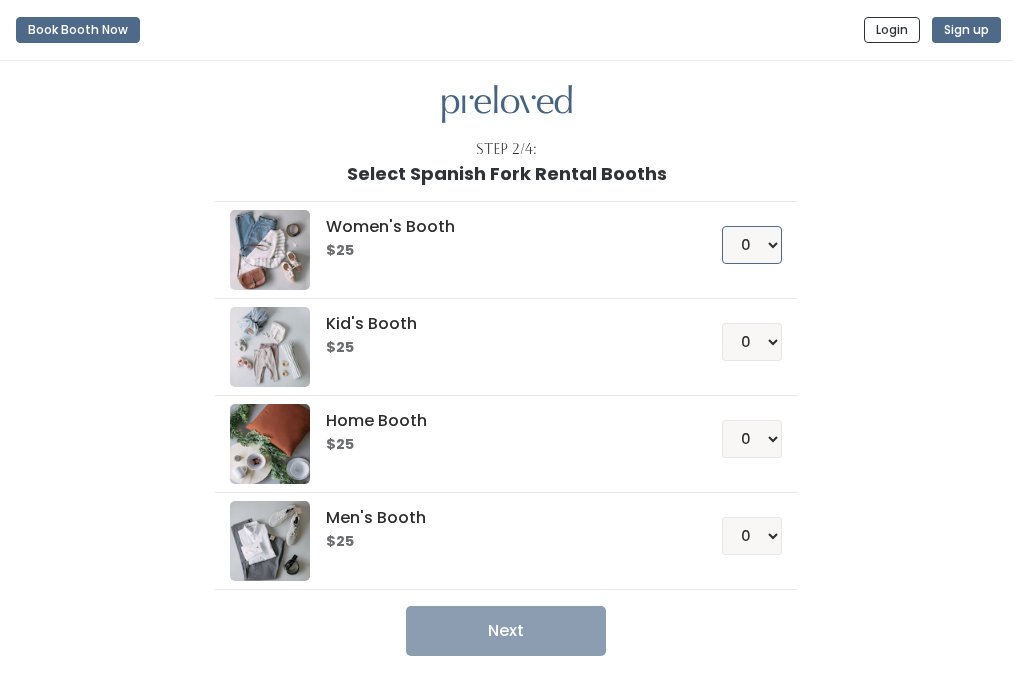 click on "0
1
2
3
4" at bounding box center (752, 245) 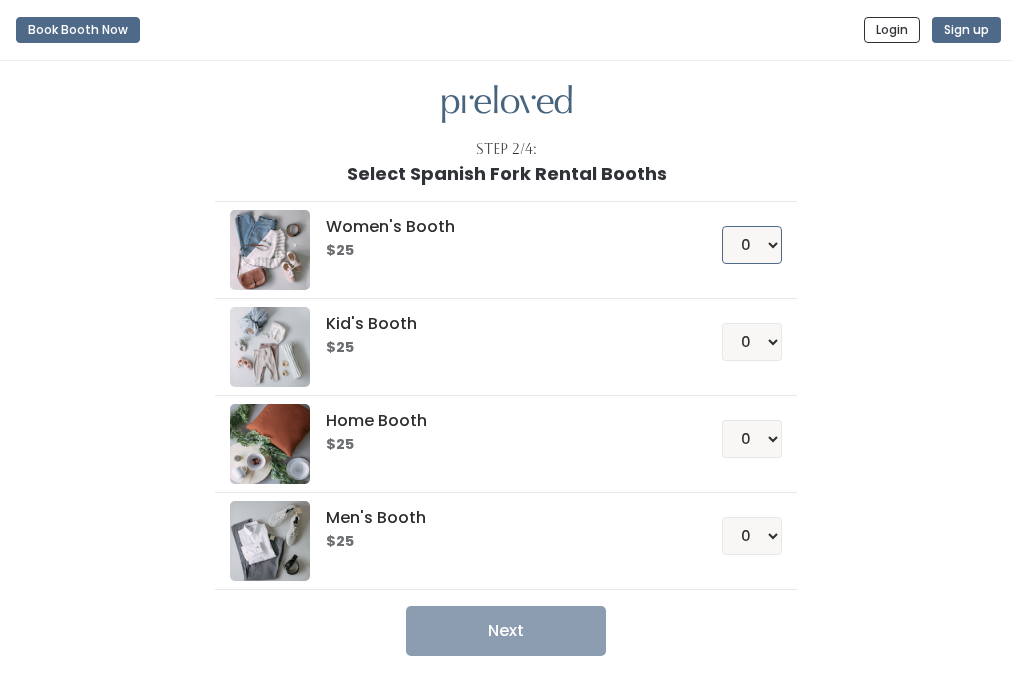 select on "1" 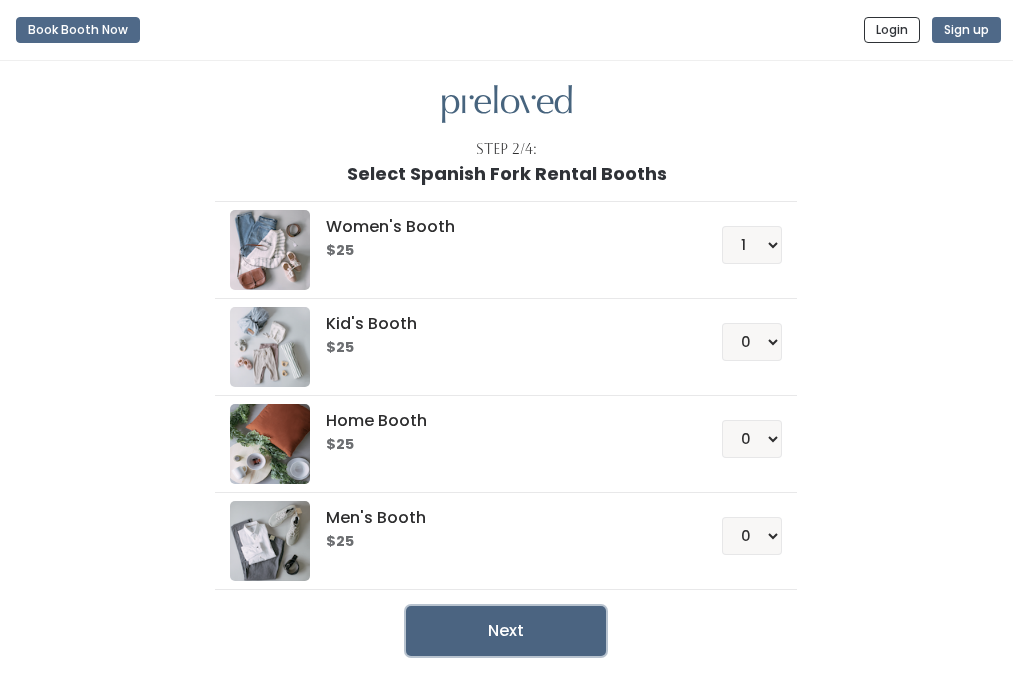 click on "Next" at bounding box center (506, 631) 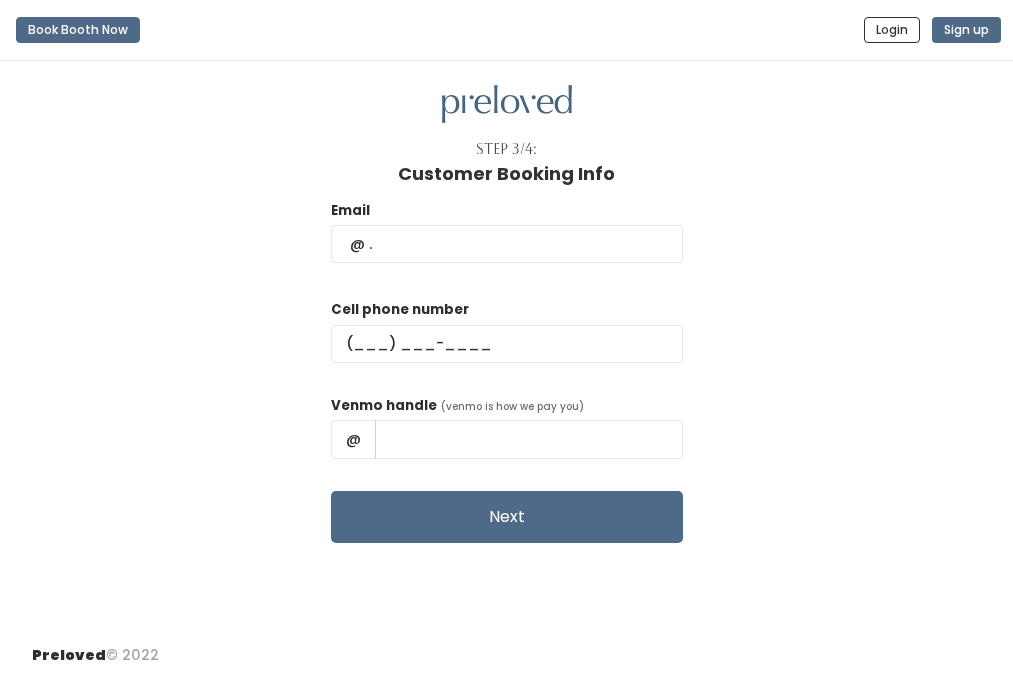 scroll, scrollTop: 0, scrollLeft: 0, axis: both 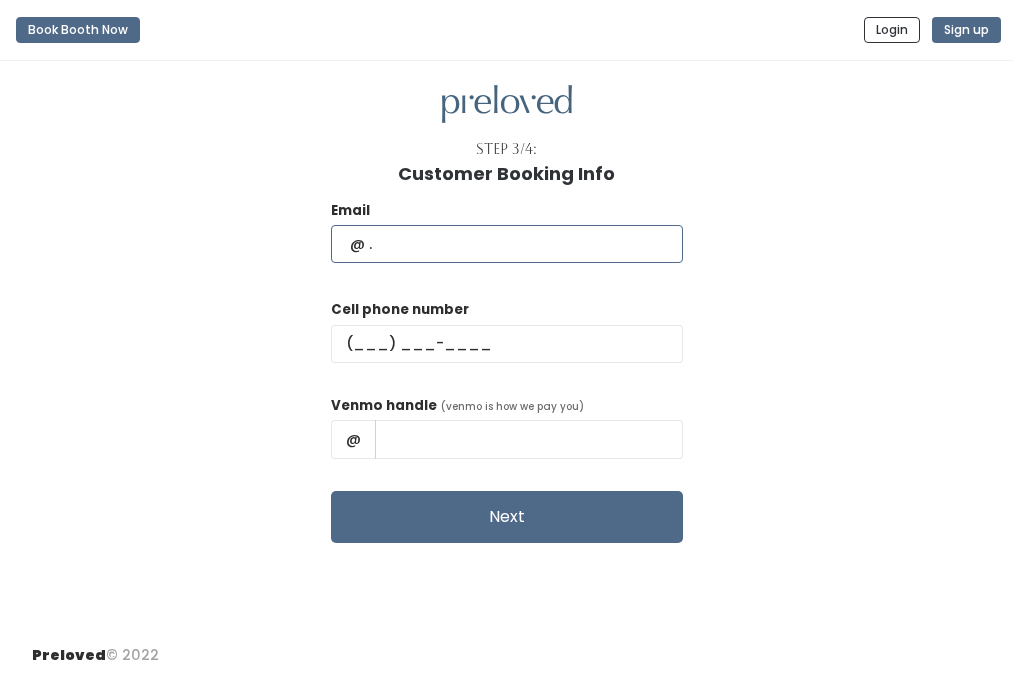 click at bounding box center [507, 244] 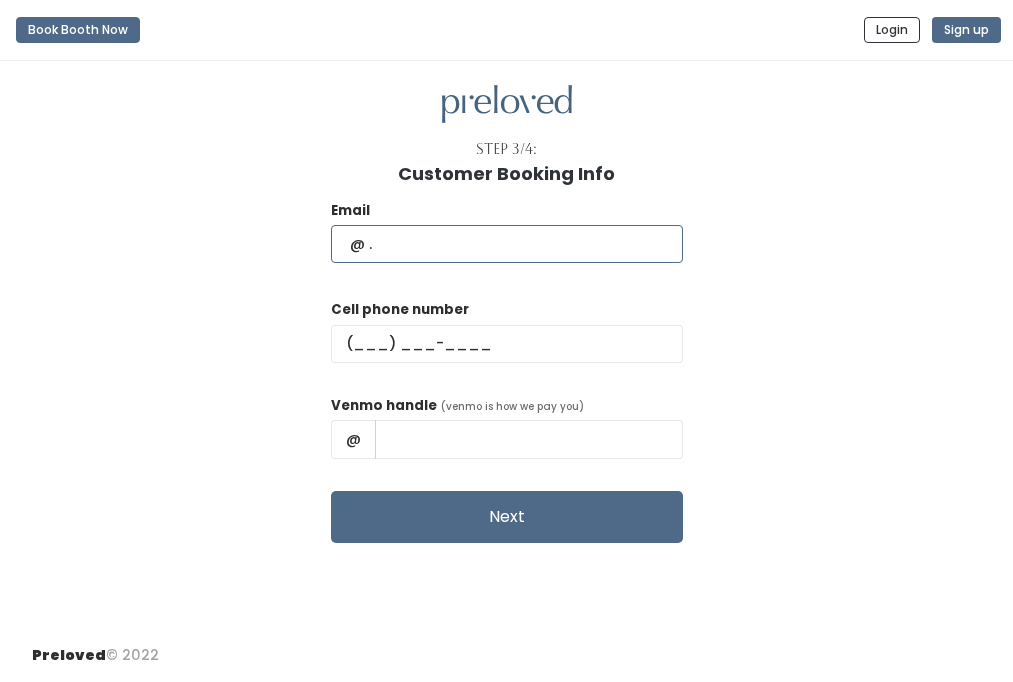 type on "[EMAIL]" 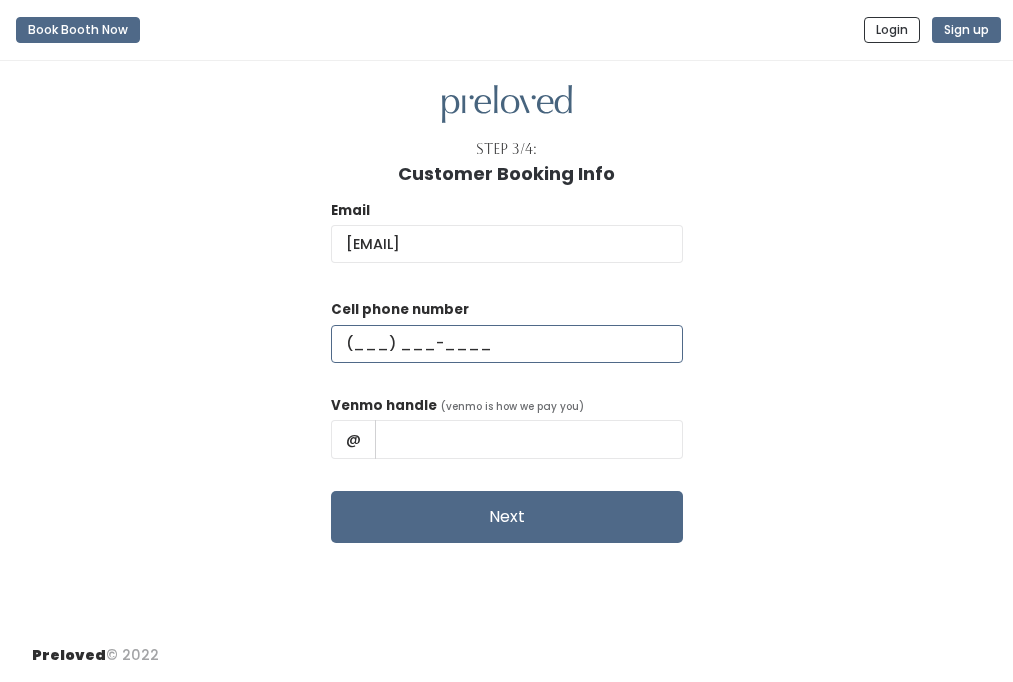 type on "[PHONE]" 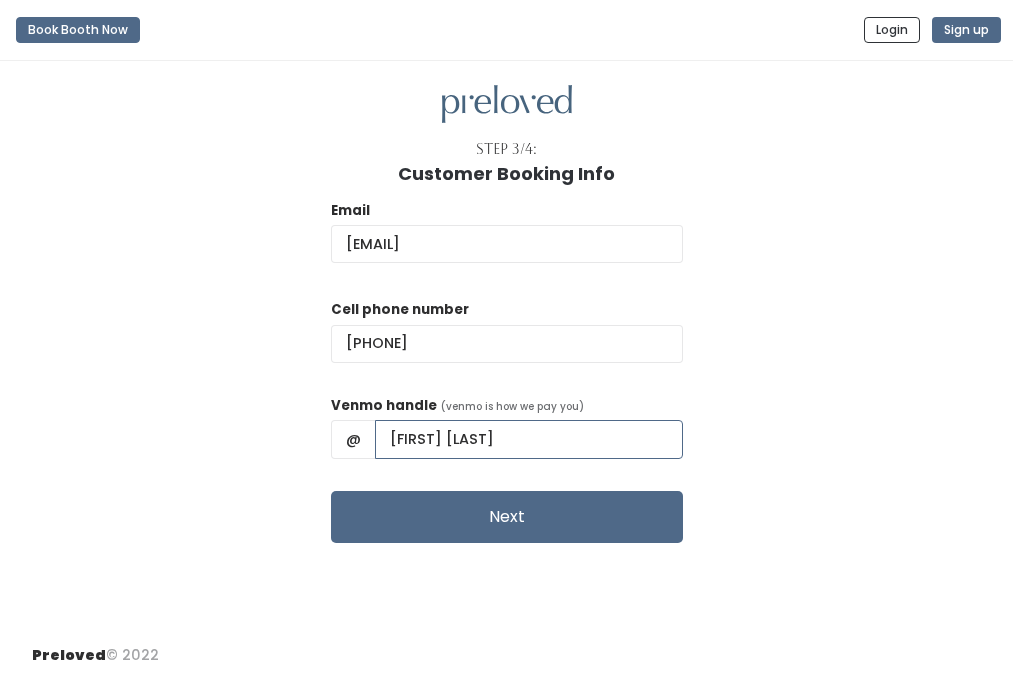 click on "Raychellene Talbot" at bounding box center [529, 439] 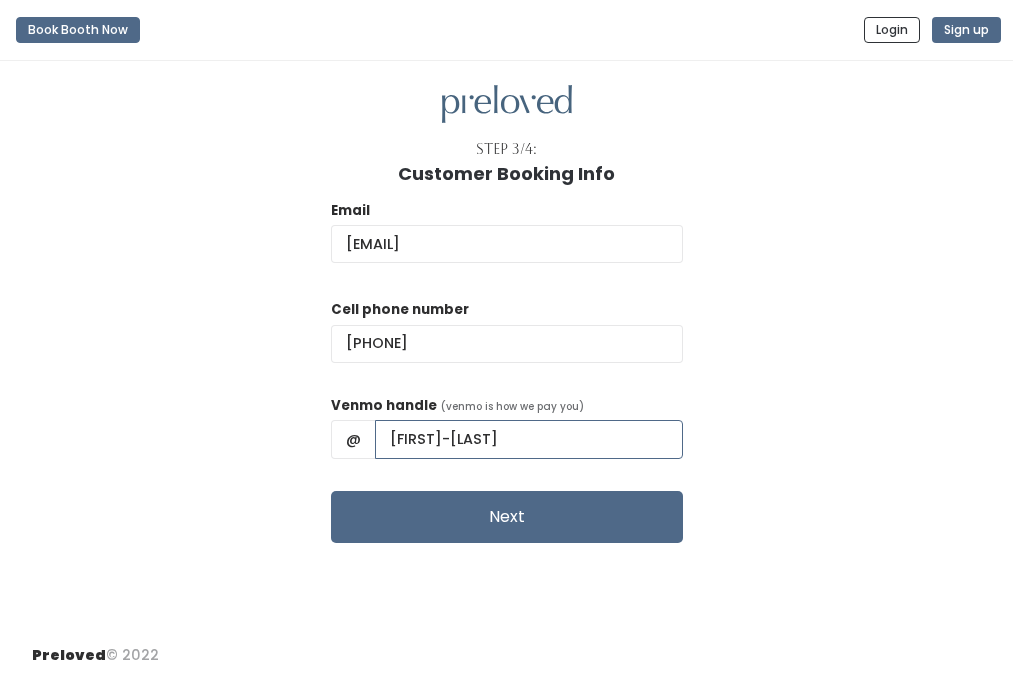 type on "Raychellene-Talbot" 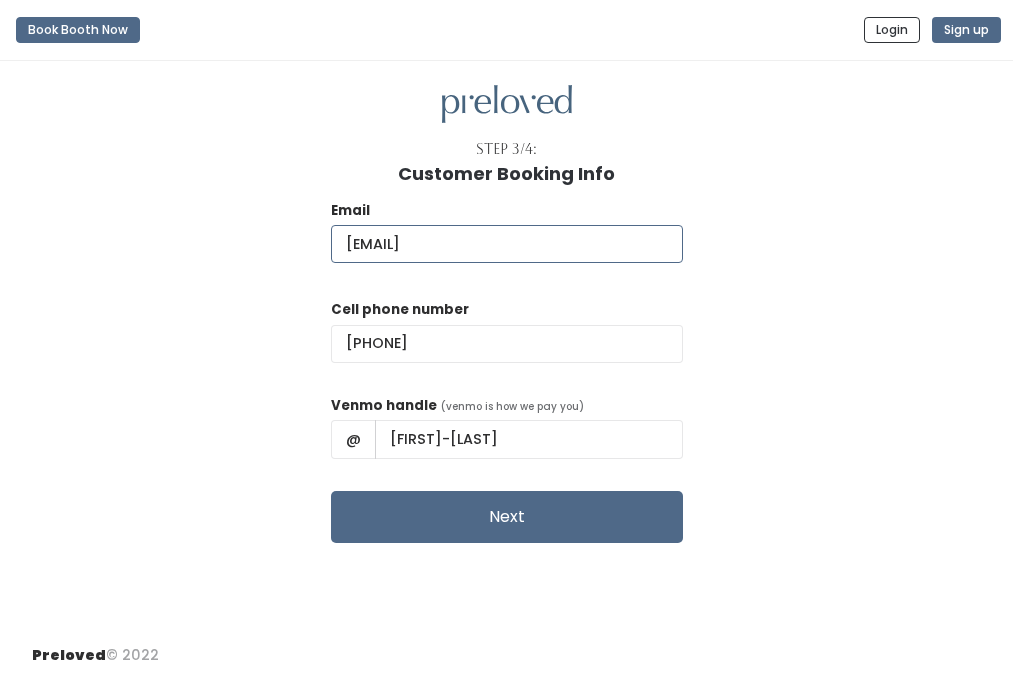 click on "raychellenetalbot@gmail.com" at bounding box center (507, 244) 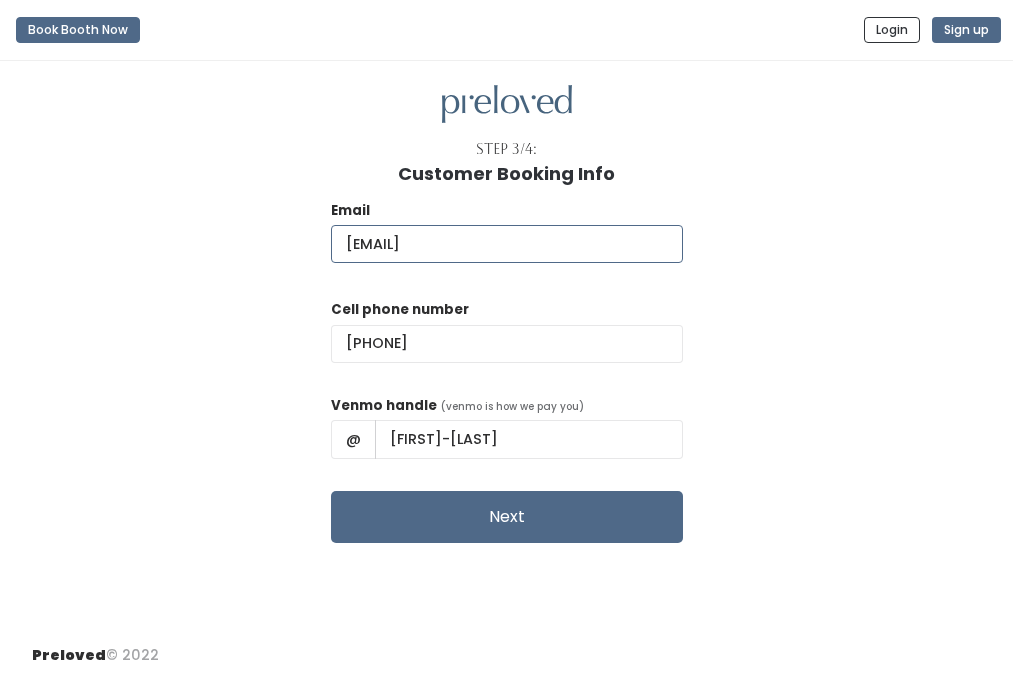 type on "raychellenetalbot@gmail.com" 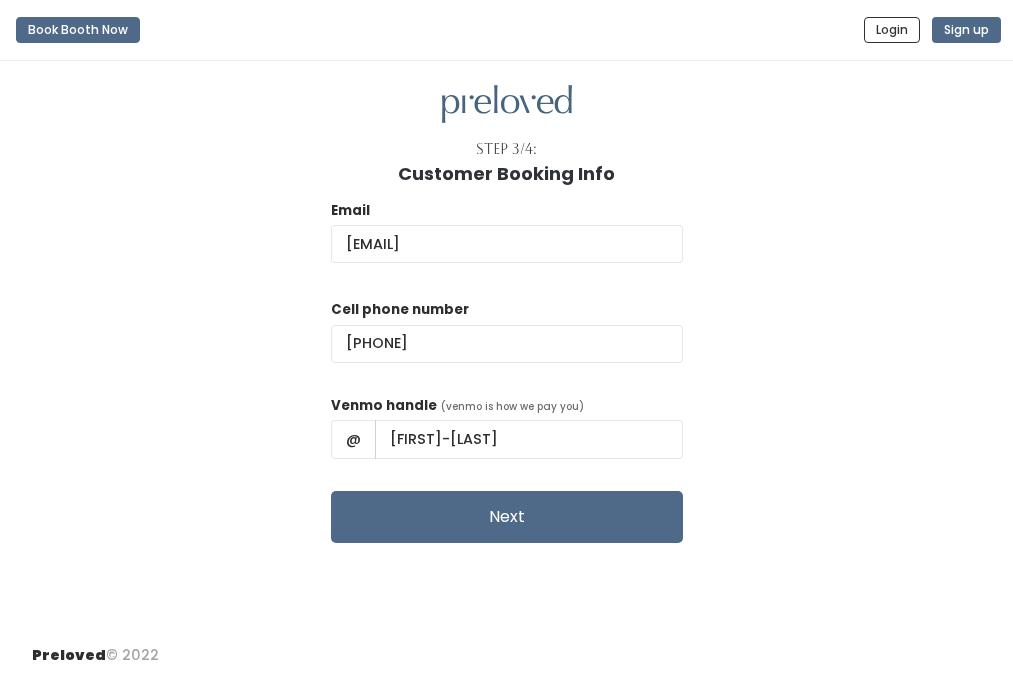 scroll, scrollTop: 0, scrollLeft: 0, axis: both 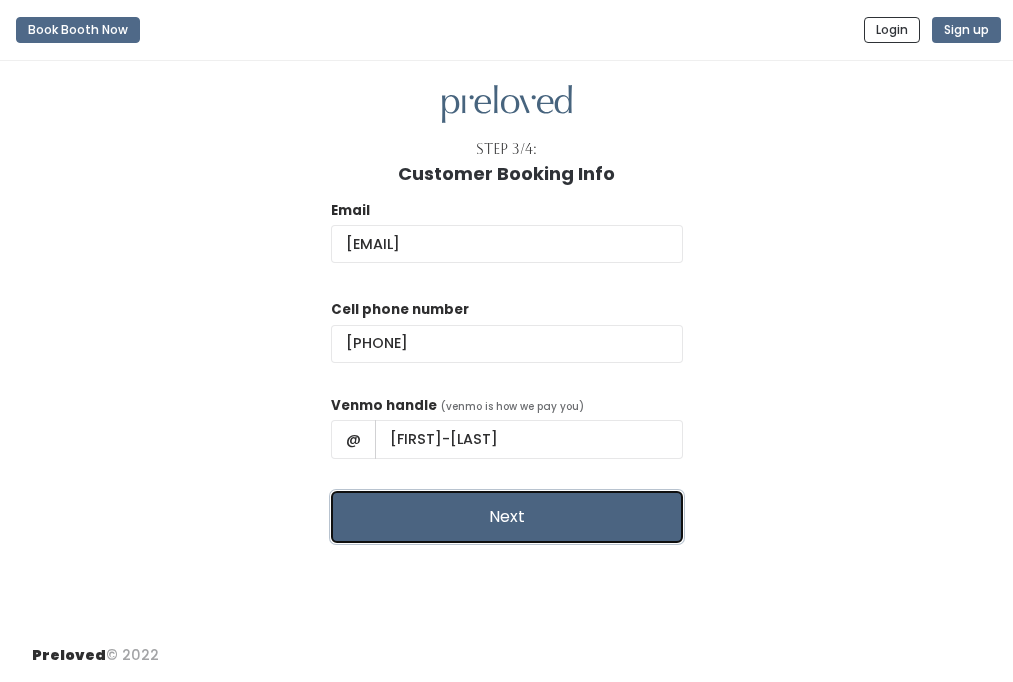 click on "Next" at bounding box center [507, 517] 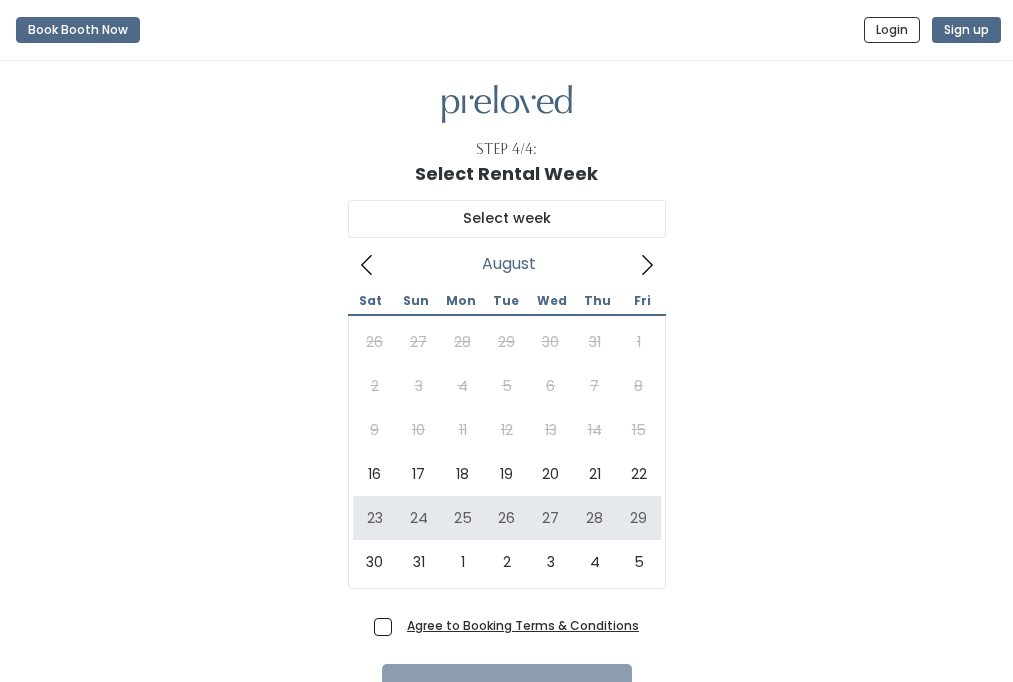 scroll, scrollTop: 0, scrollLeft: 0, axis: both 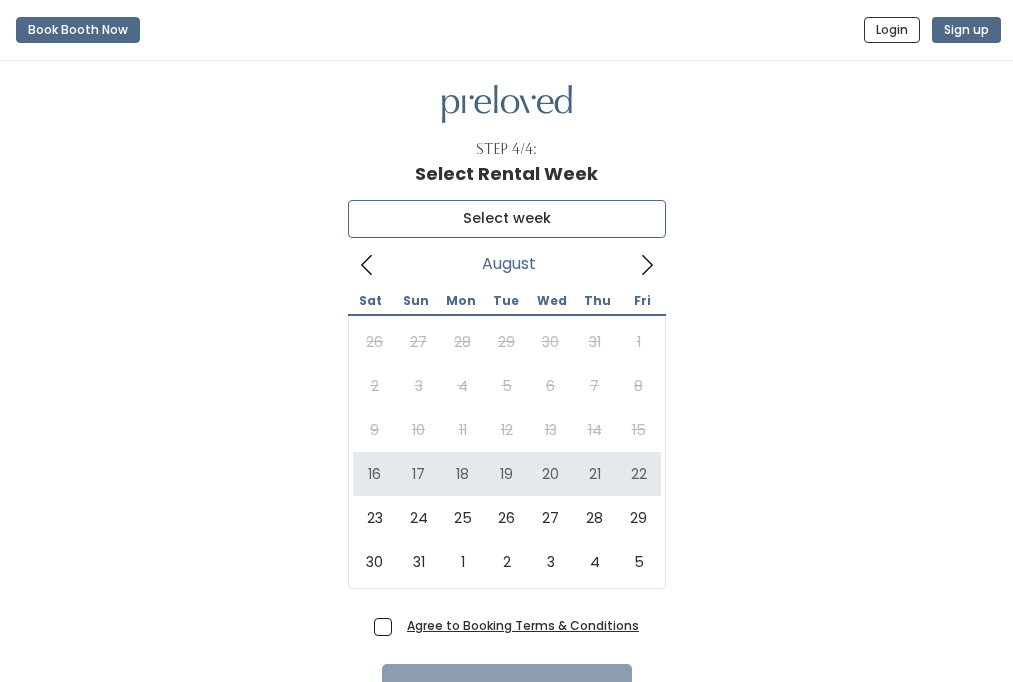 type on "August 16 to August 22" 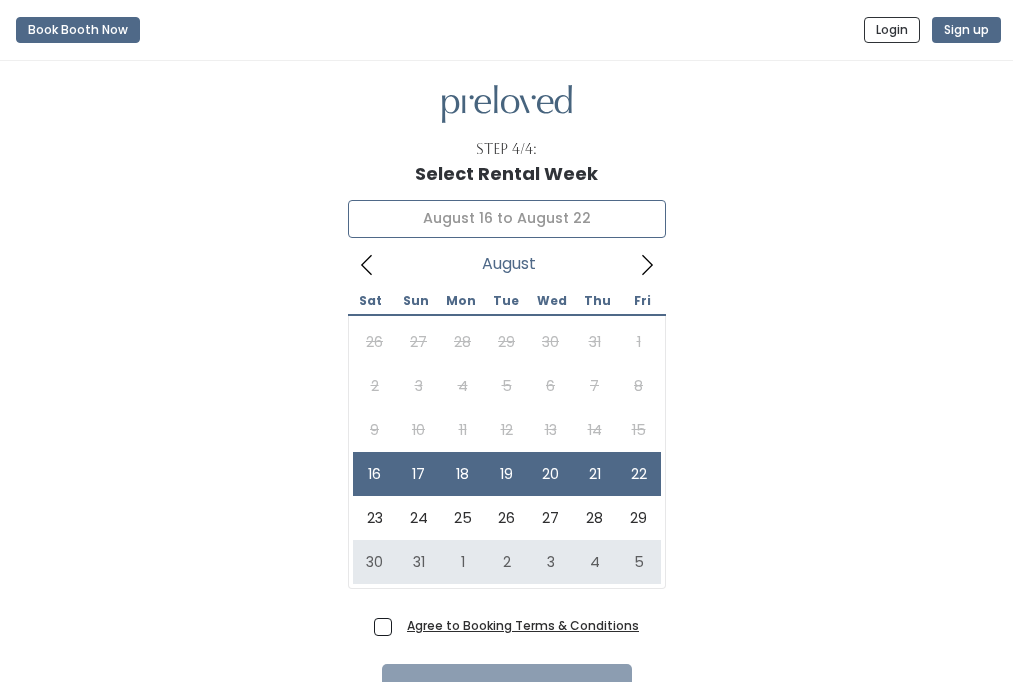 scroll, scrollTop: 109, scrollLeft: 0, axis: vertical 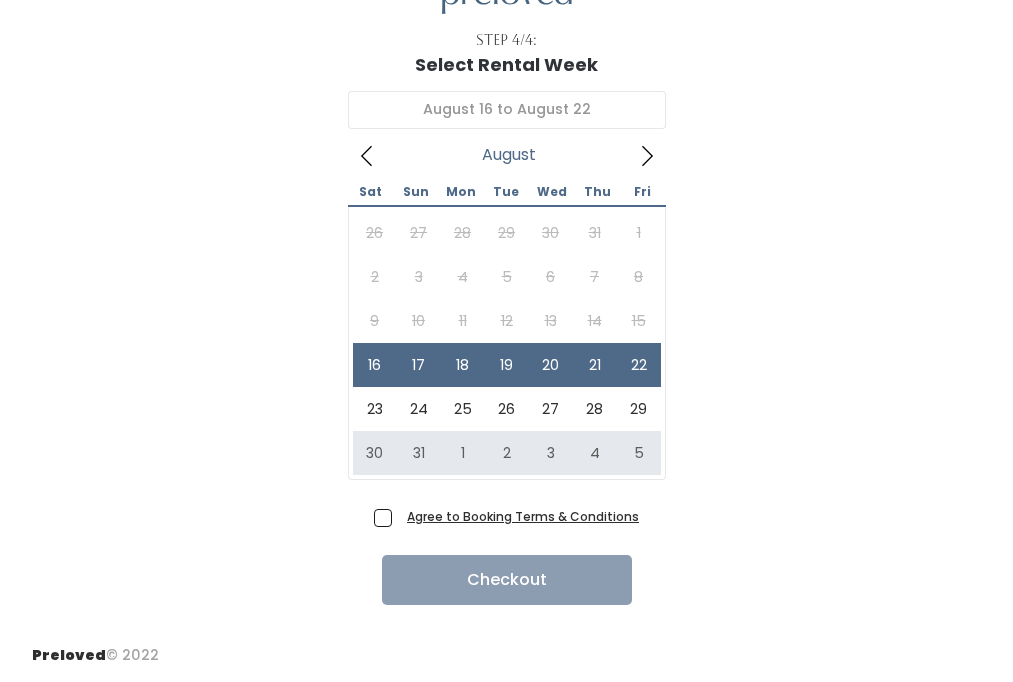 click on "Agree to Booking Terms & Conditions" at bounding box center [519, 516] 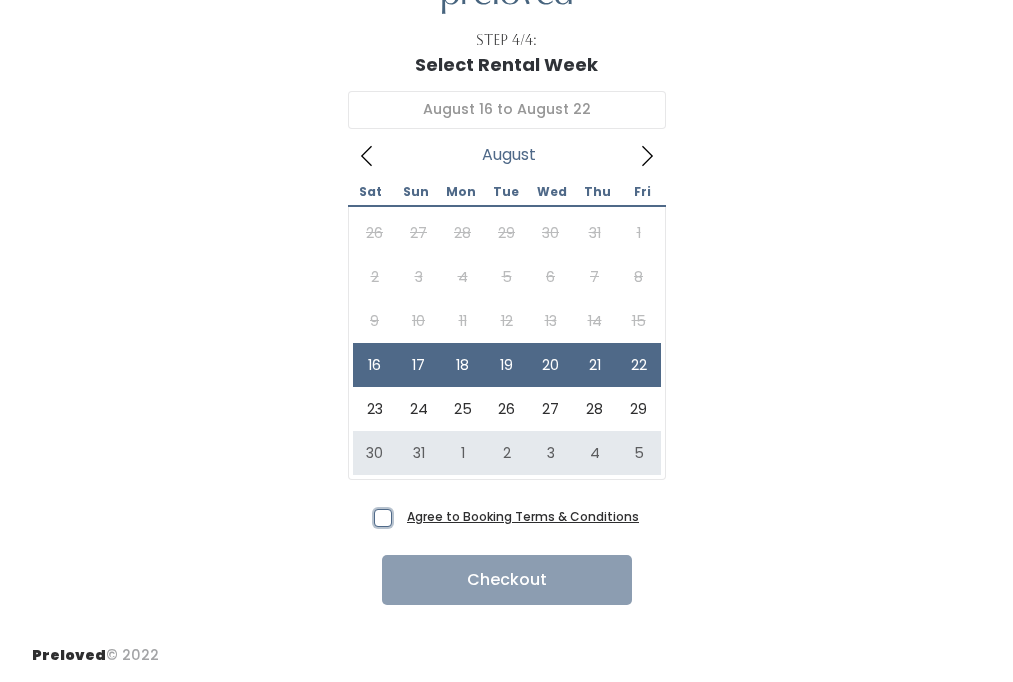 click on "Agree to Booking Terms & Conditions" at bounding box center [405, 512] 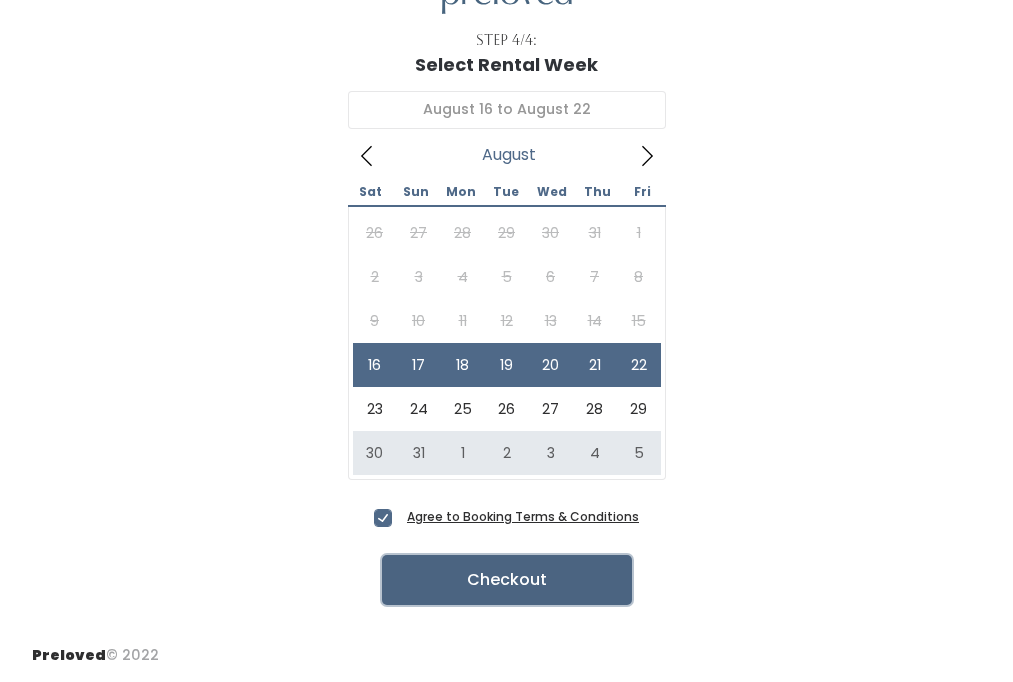 click on "Checkout" at bounding box center [507, 580] 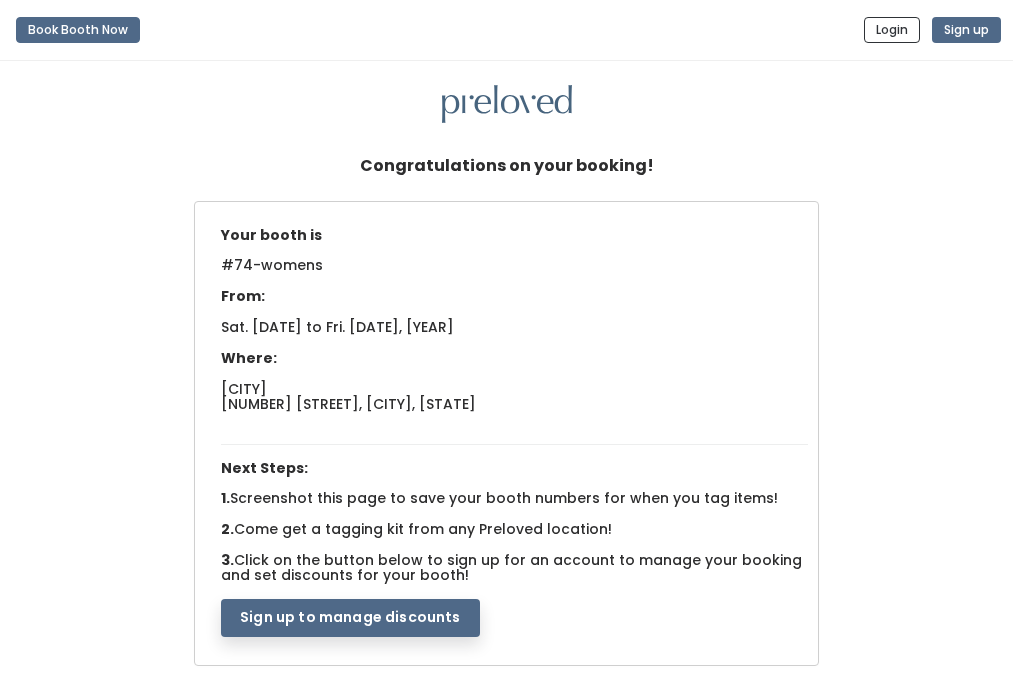 scroll, scrollTop: 0, scrollLeft: 0, axis: both 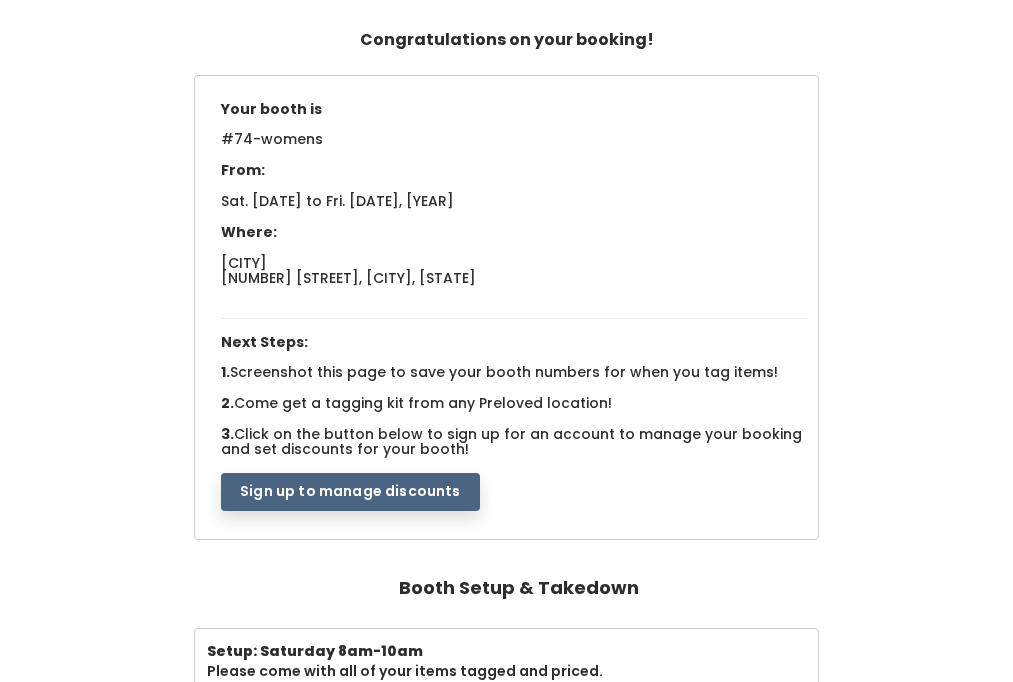 click on "Sign up to manage discounts" at bounding box center (350, 492) 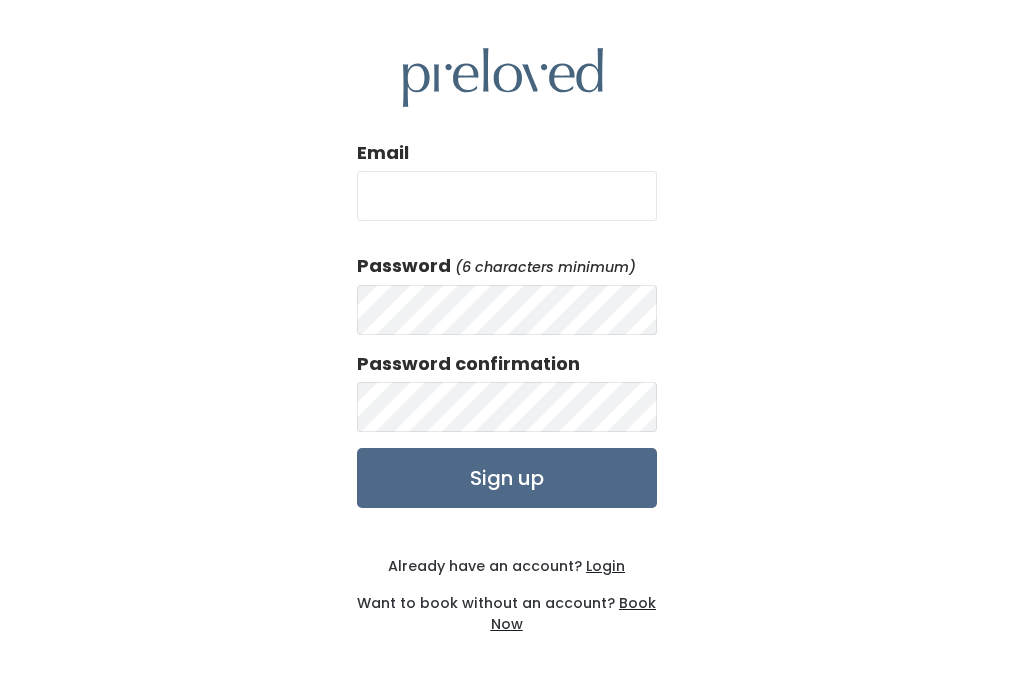 scroll, scrollTop: 0, scrollLeft: 0, axis: both 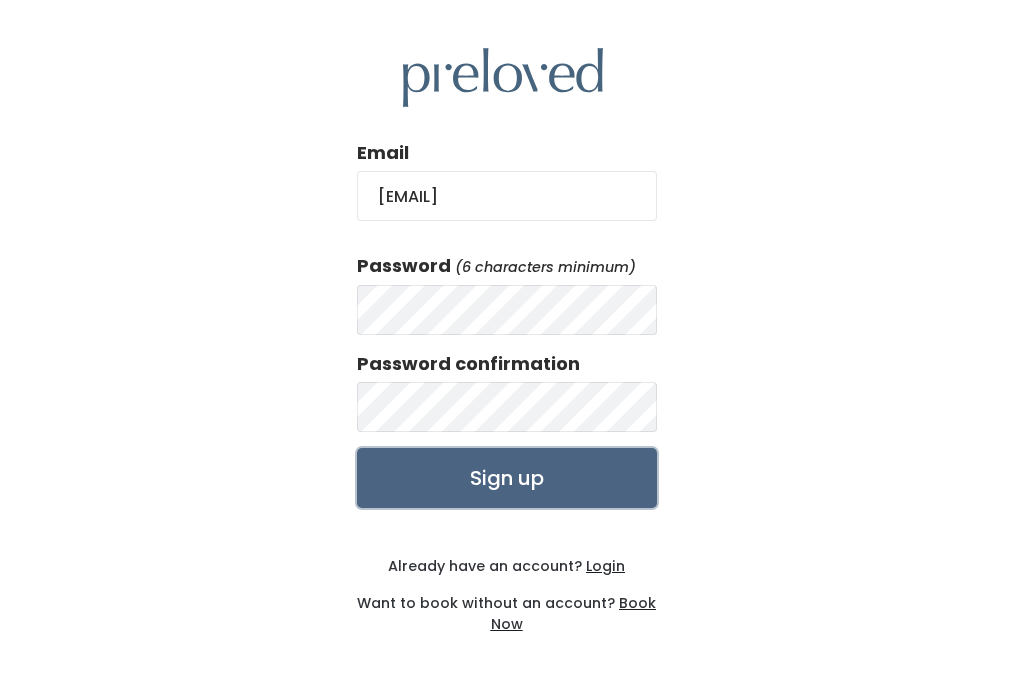 click on "Sign up" at bounding box center (507, 478) 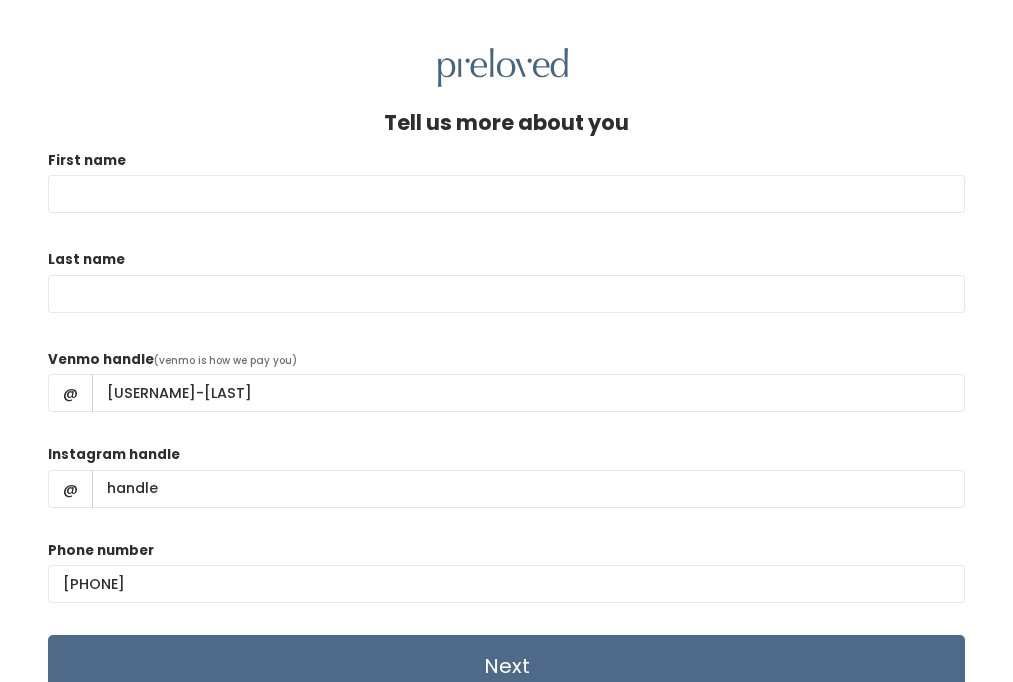 scroll, scrollTop: 0, scrollLeft: 0, axis: both 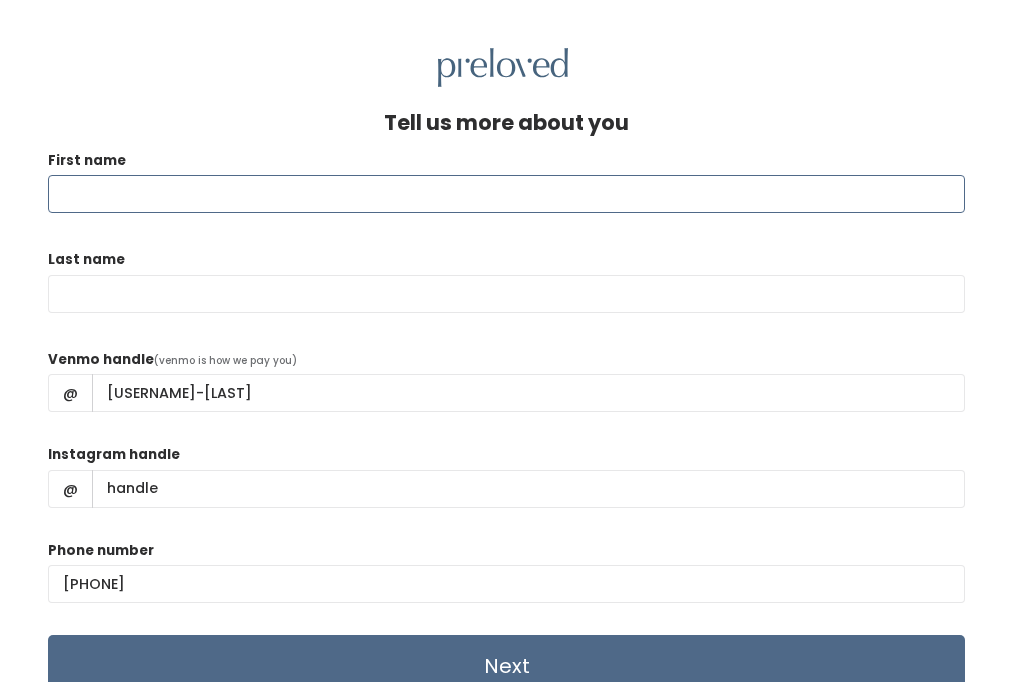 click on "First name" at bounding box center [506, 194] 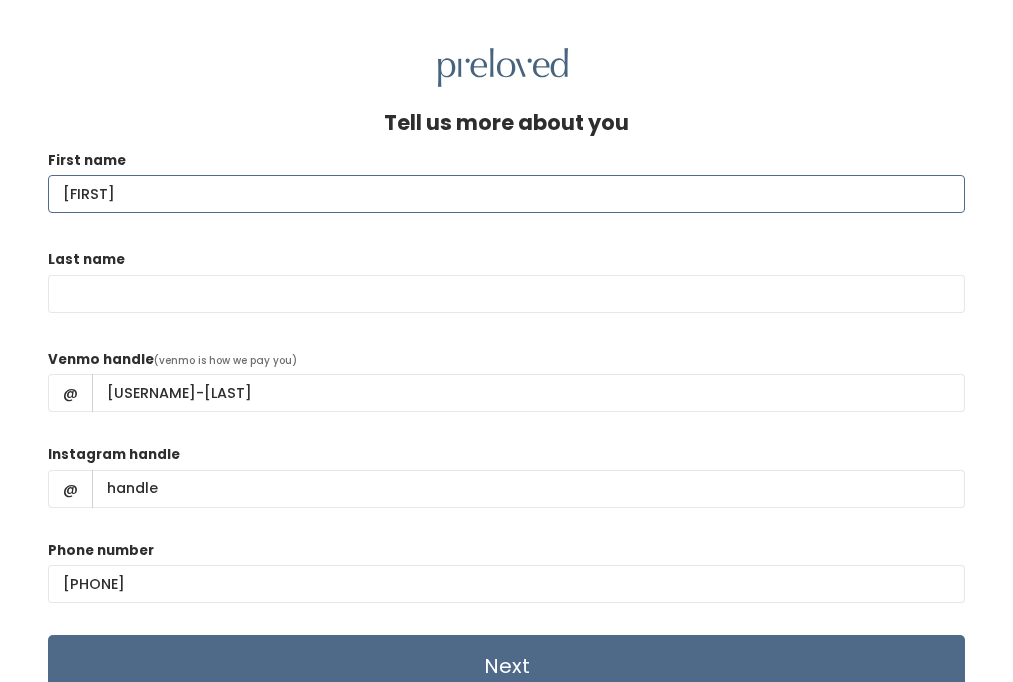 type on "[FIRST]" 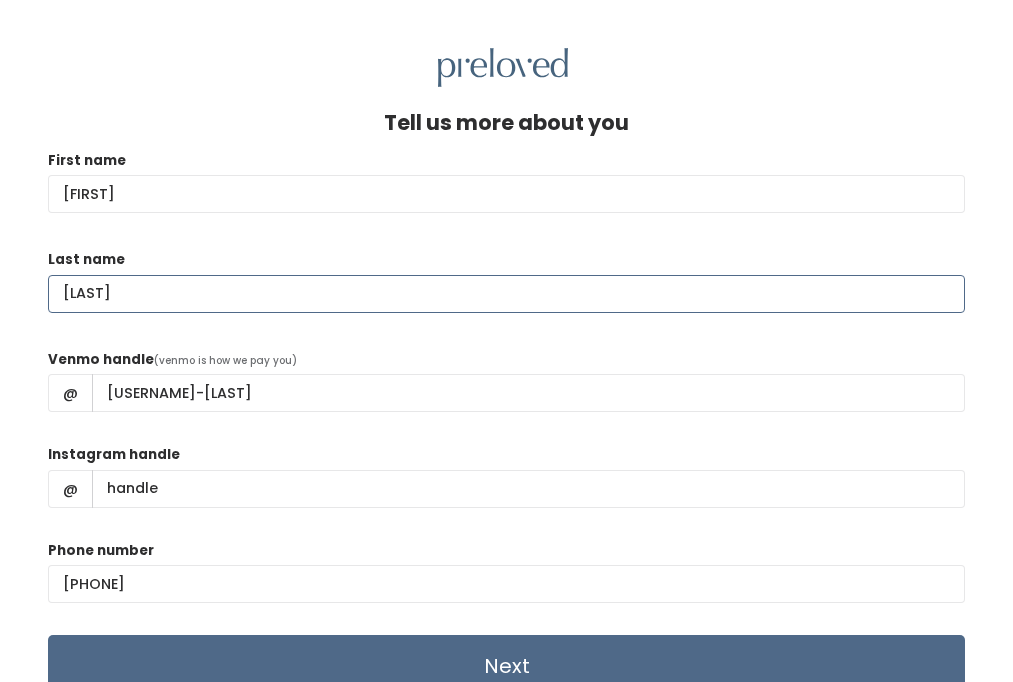 type on "[LAST]" 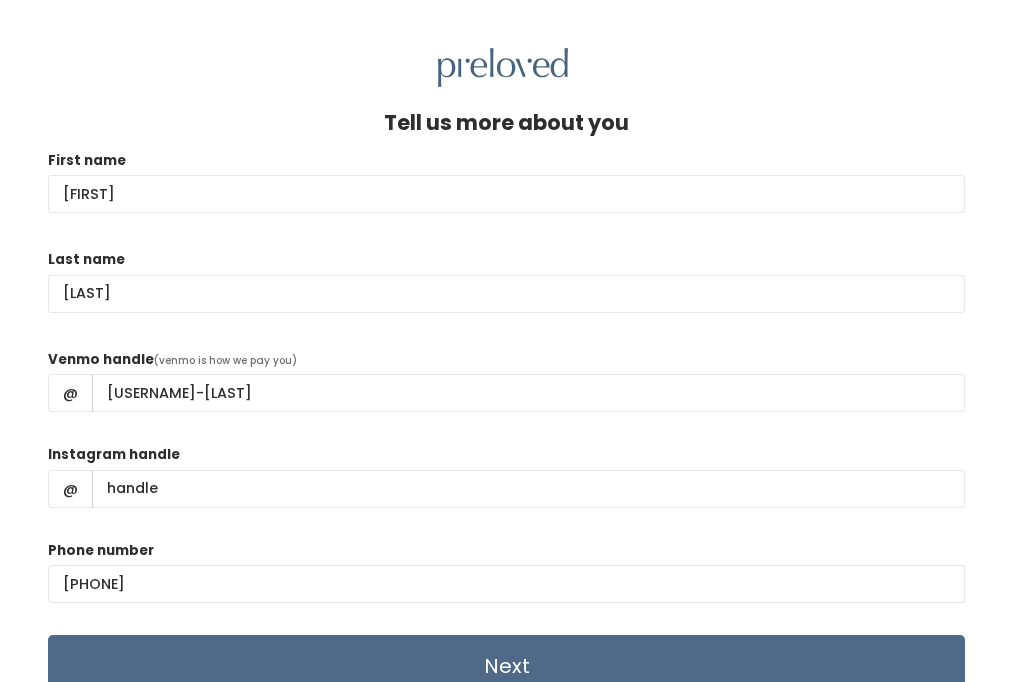 click on "[USERNAME]" at bounding box center (506, 484) 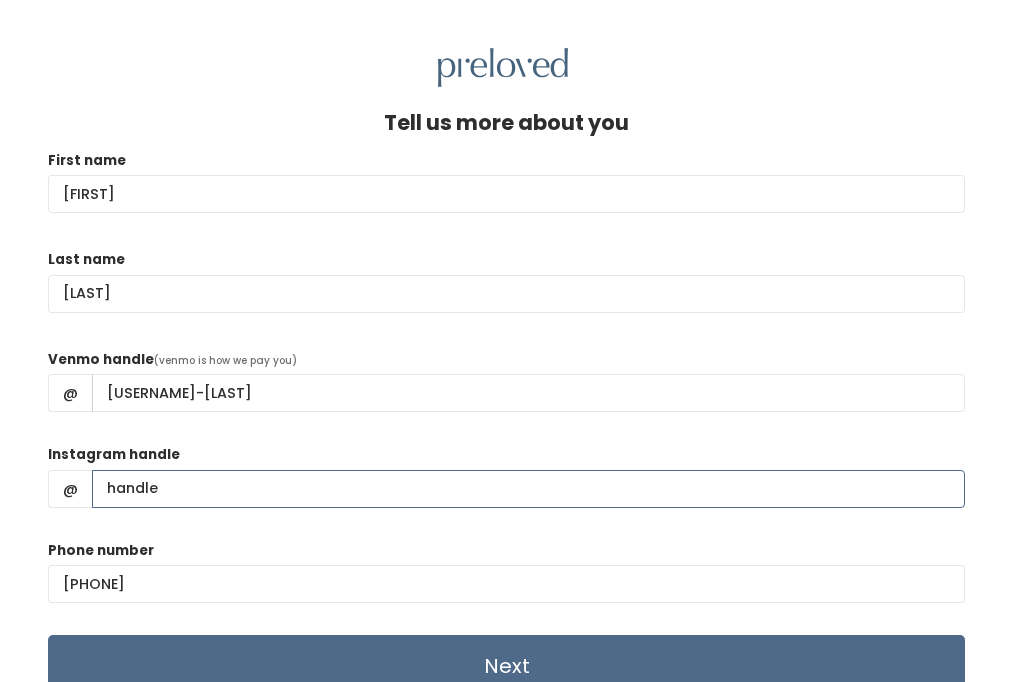 click on "Instagram handle" at bounding box center [528, 489] 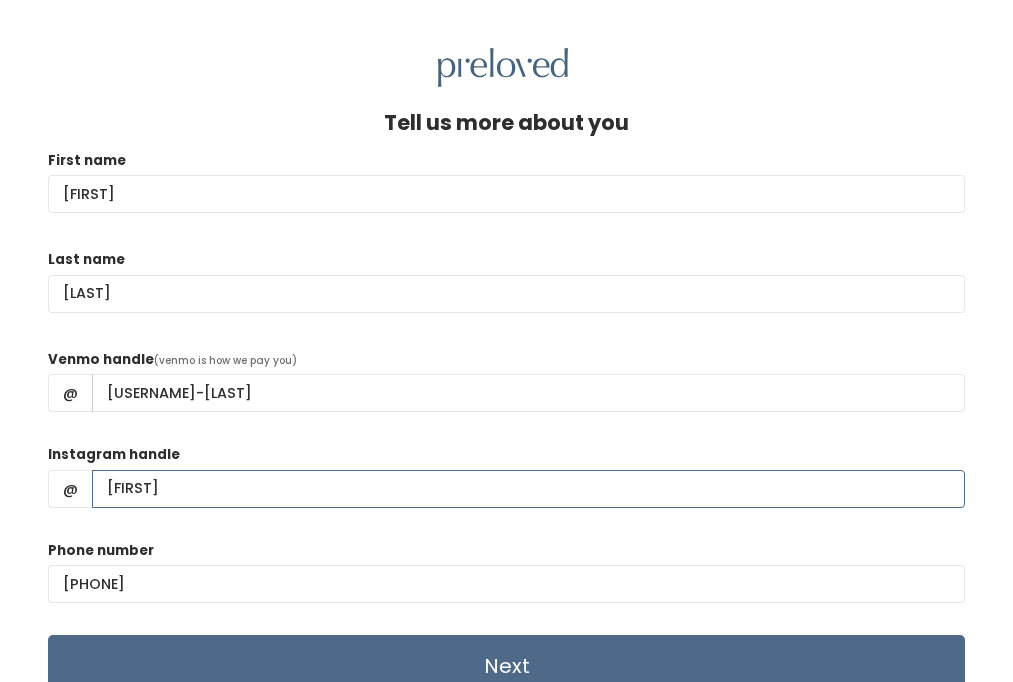 scroll, scrollTop: 87, scrollLeft: 0, axis: vertical 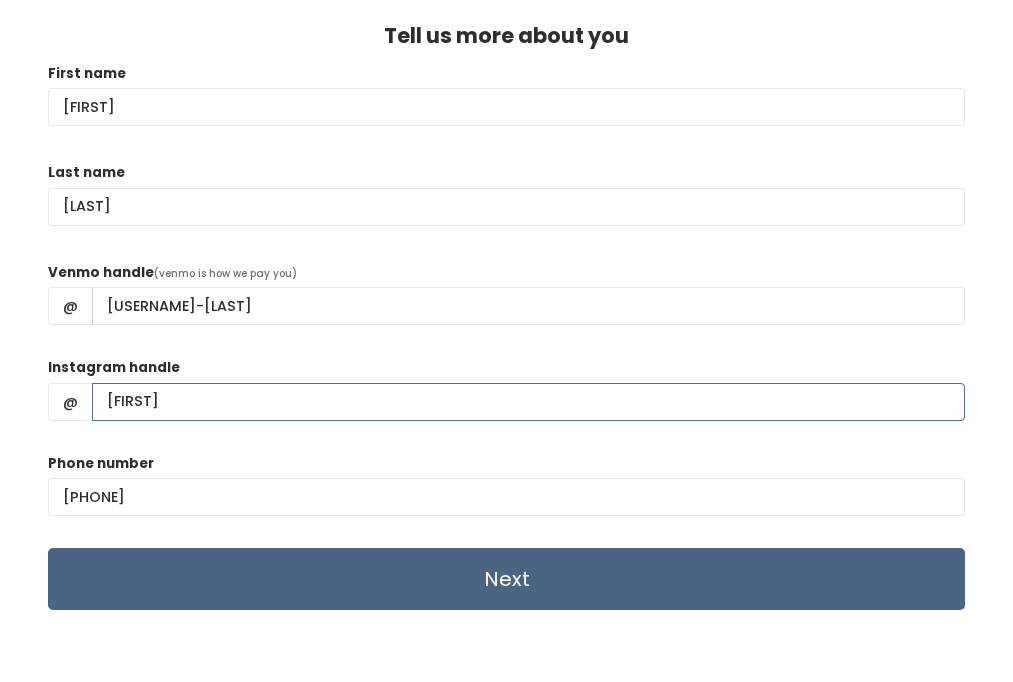 type on "raychellene" 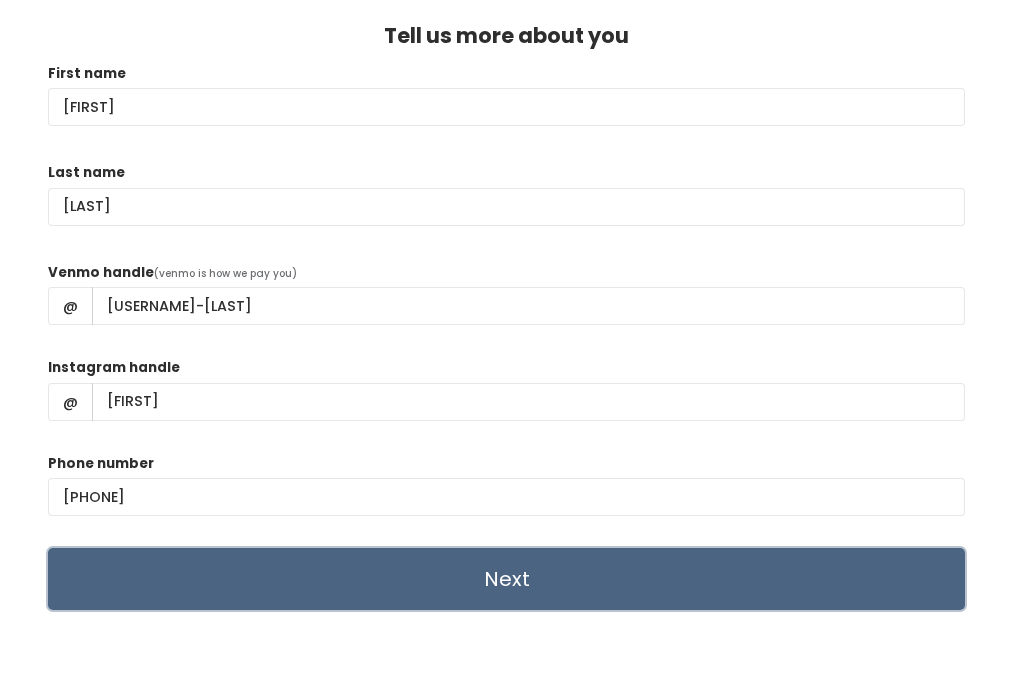 click on "Next" at bounding box center (506, 579) 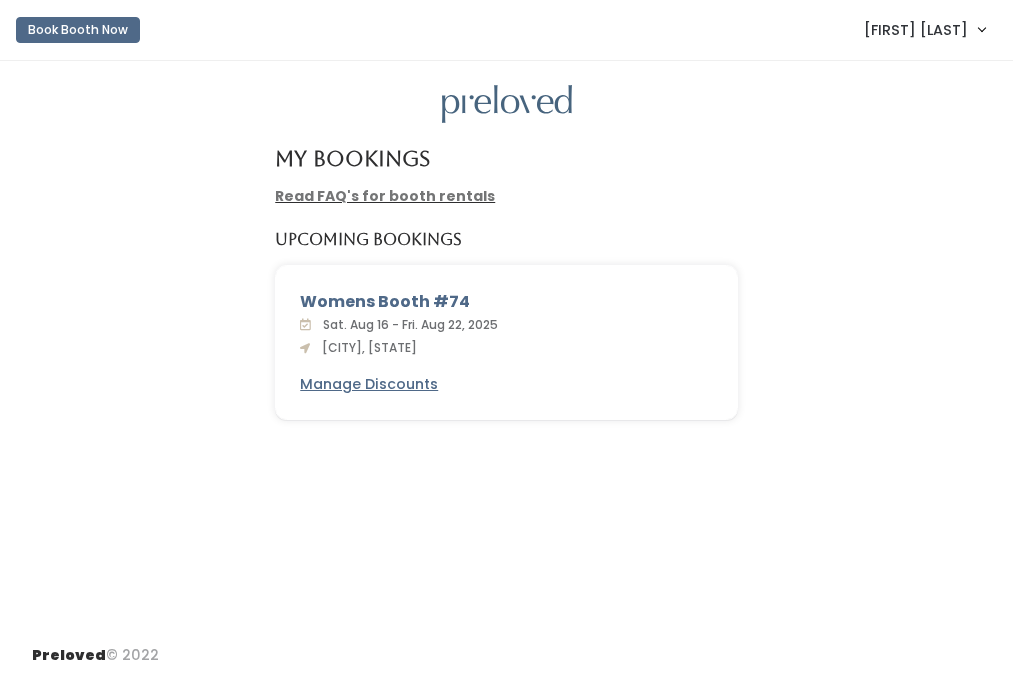 scroll, scrollTop: 0, scrollLeft: 0, axis: both 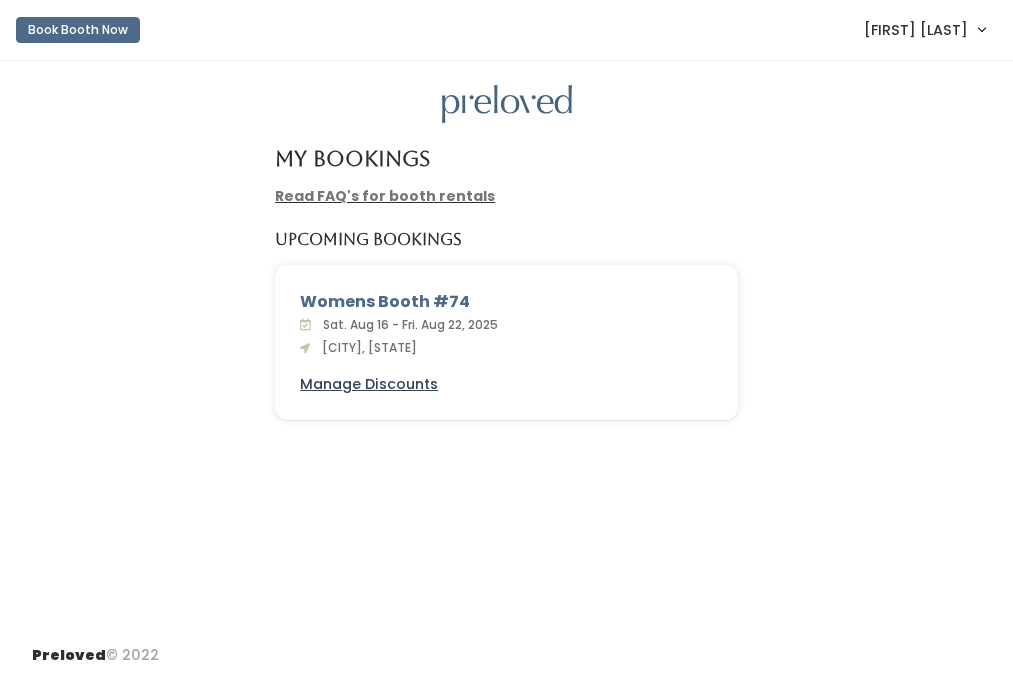 click on "Manage Discounts" at bounding box center (369, 384) 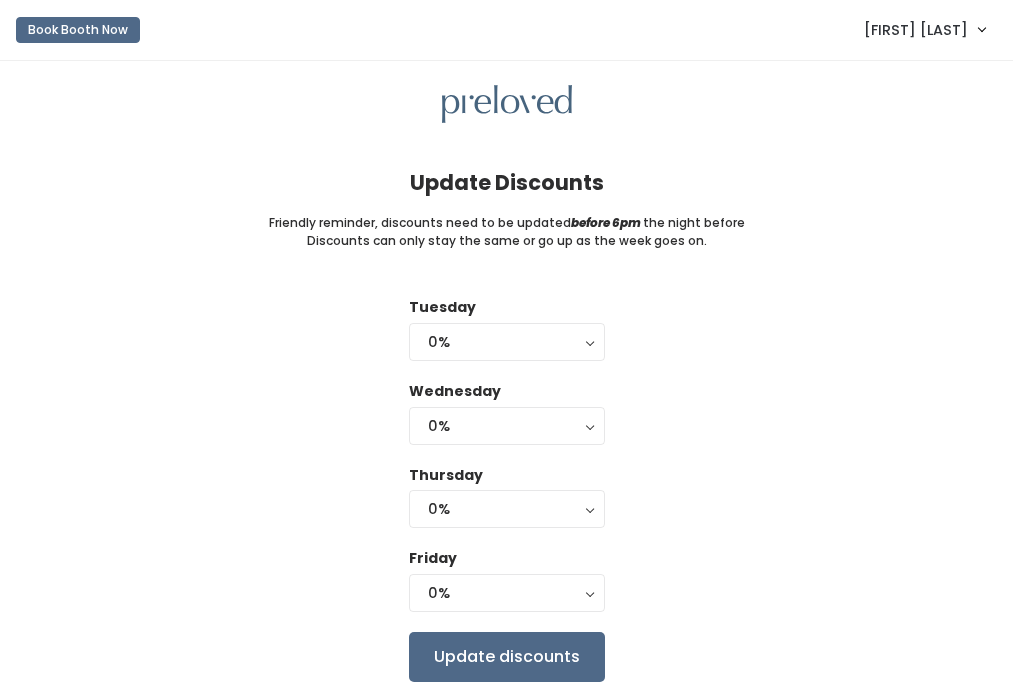 scroll, scrollTop: 0, scrollLeft: 0, axis: both 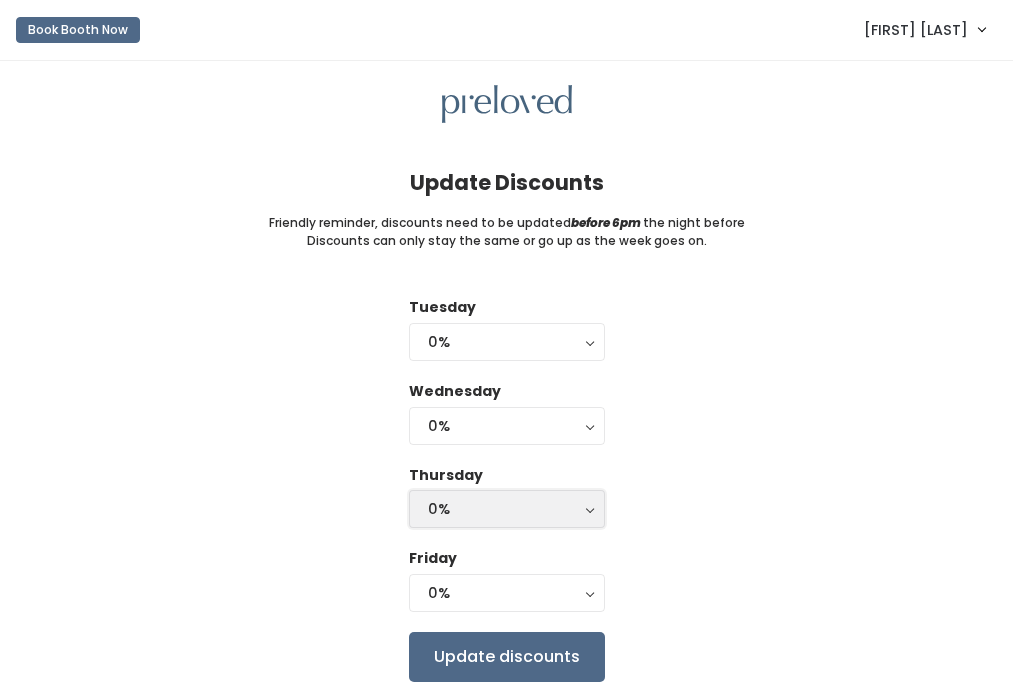 click on "0%" at bounding box center (507, 509) 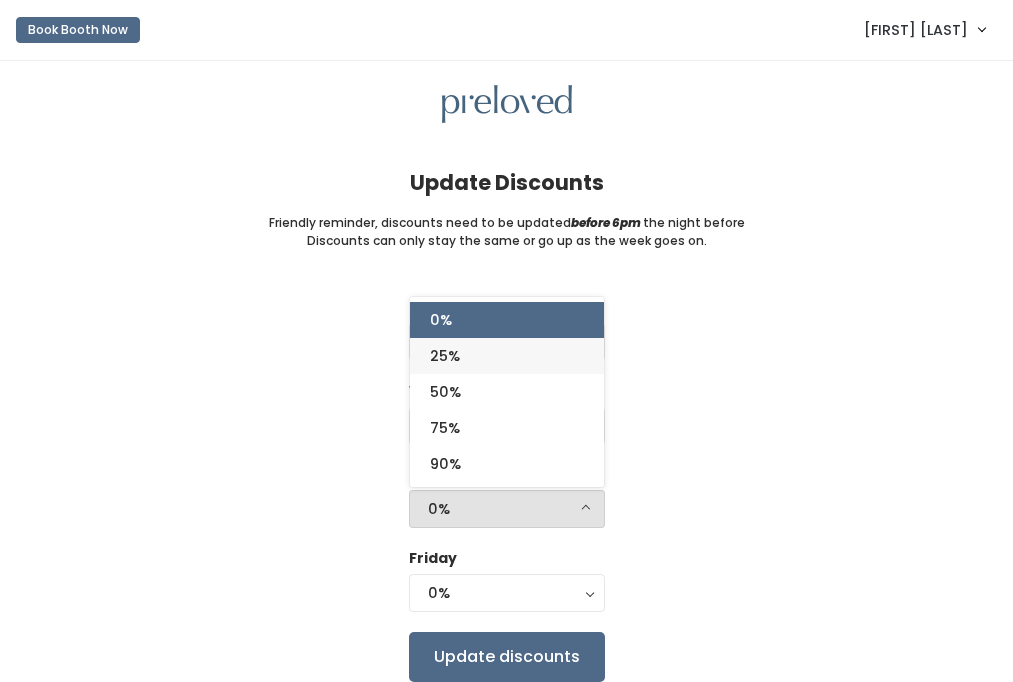 click on "25%" at bounding box center [507, 356] 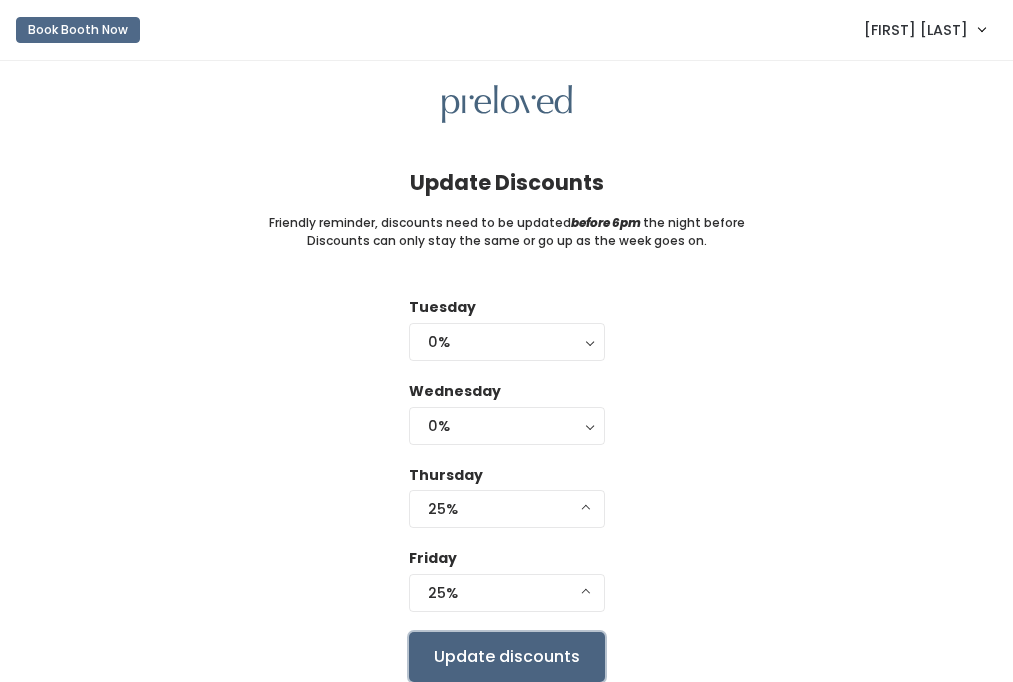 click on "Update discounts" at bounding box center (507, 657) 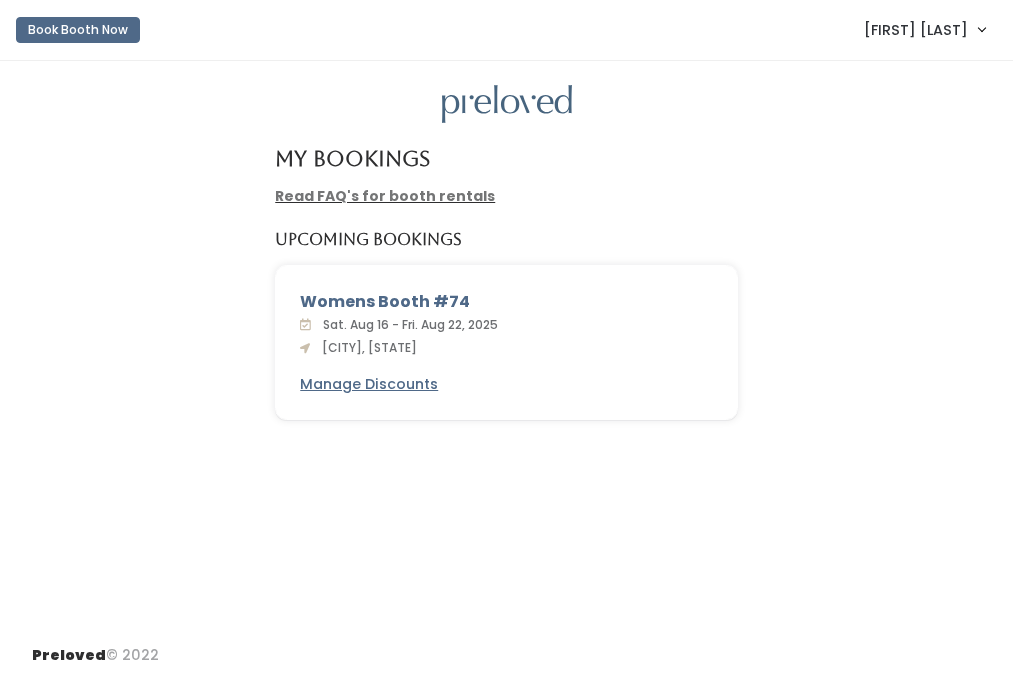 scroll, scrollTop: 0, scrollLeft: 0, axis: both 